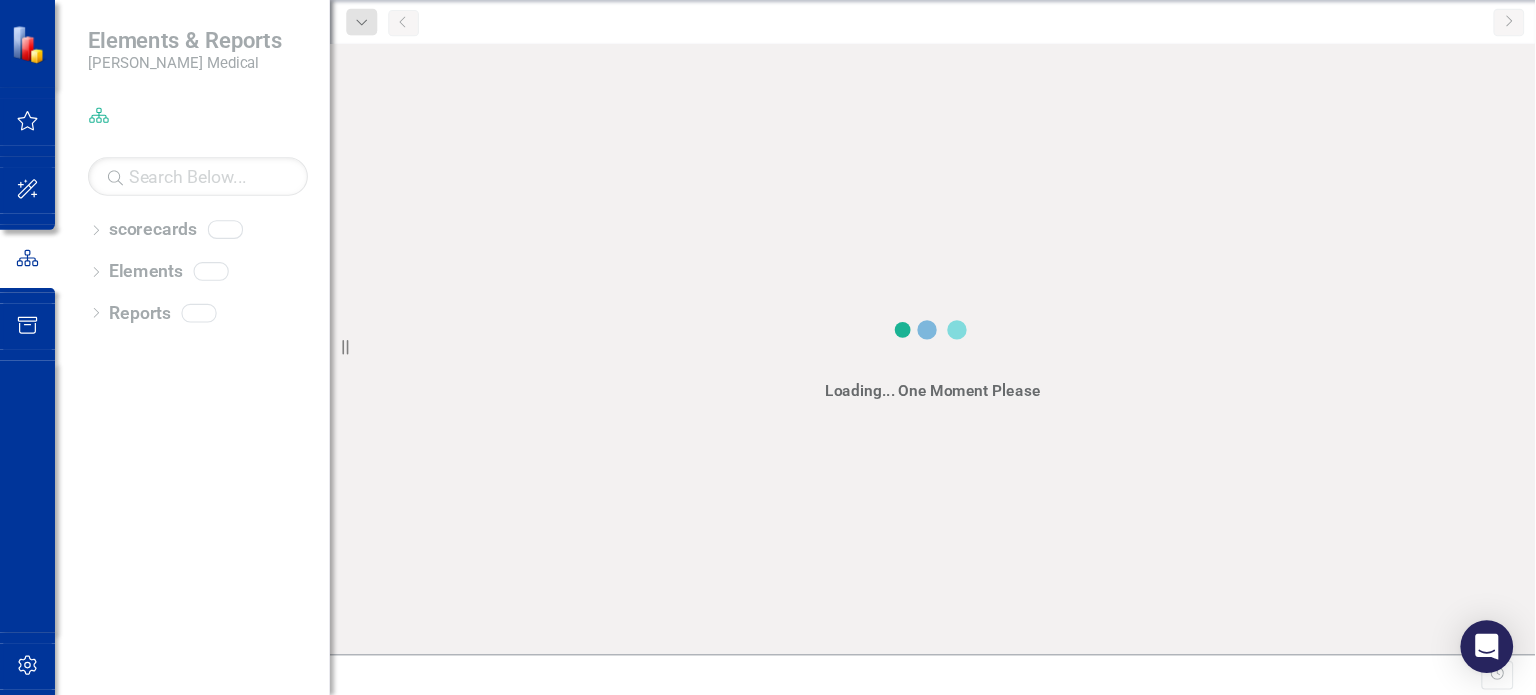 scroll, scrollTop: 0, scrollLeft: 0, axis: both 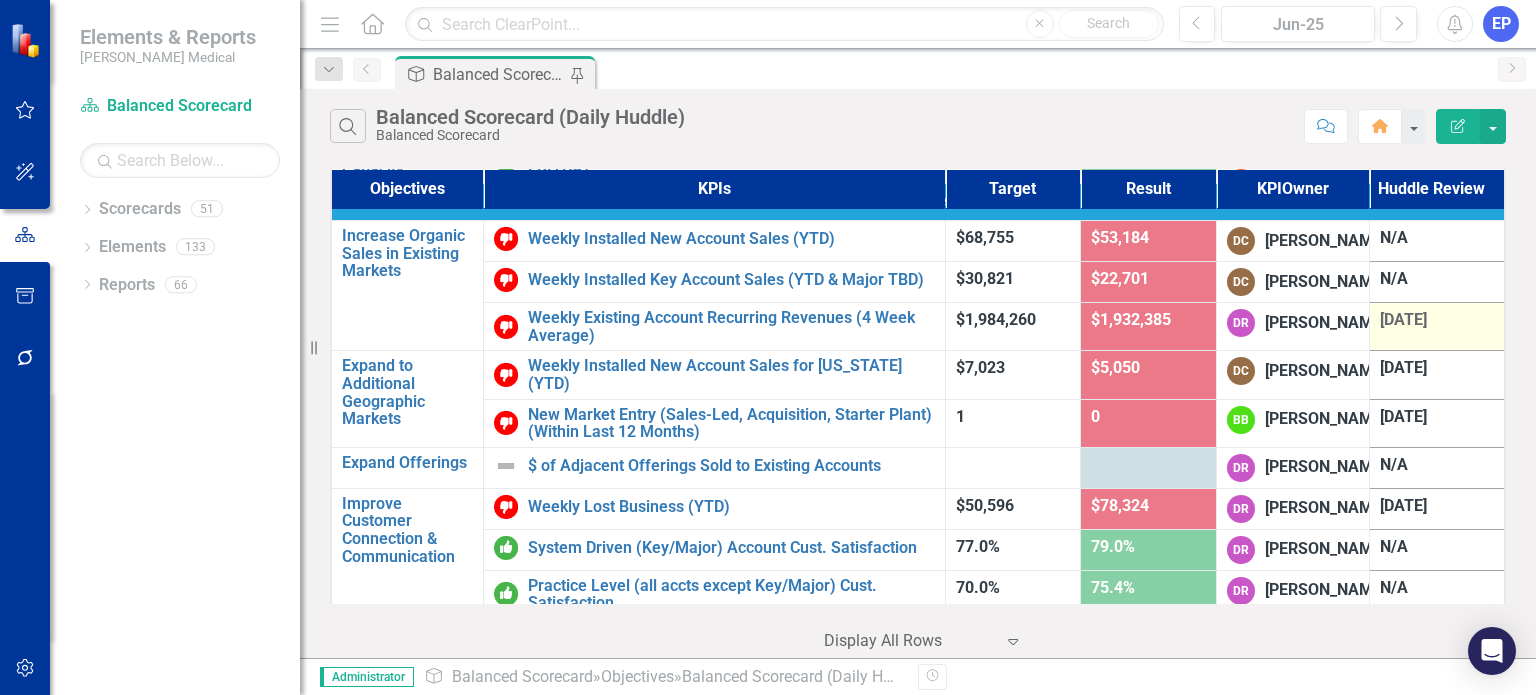 click on "[DATE]" at bounding box center (1437, 320) 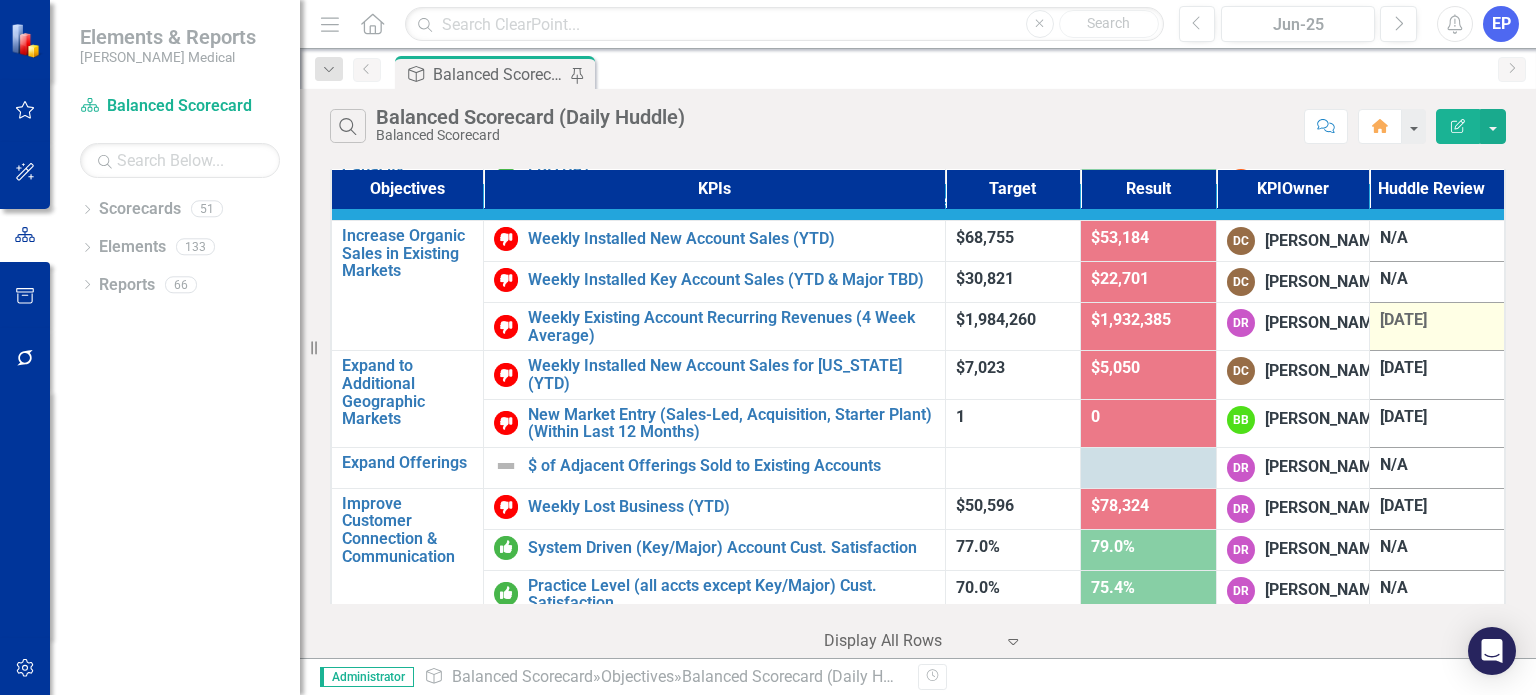 click on "[DATE]" at bounding box center [1437, 320] 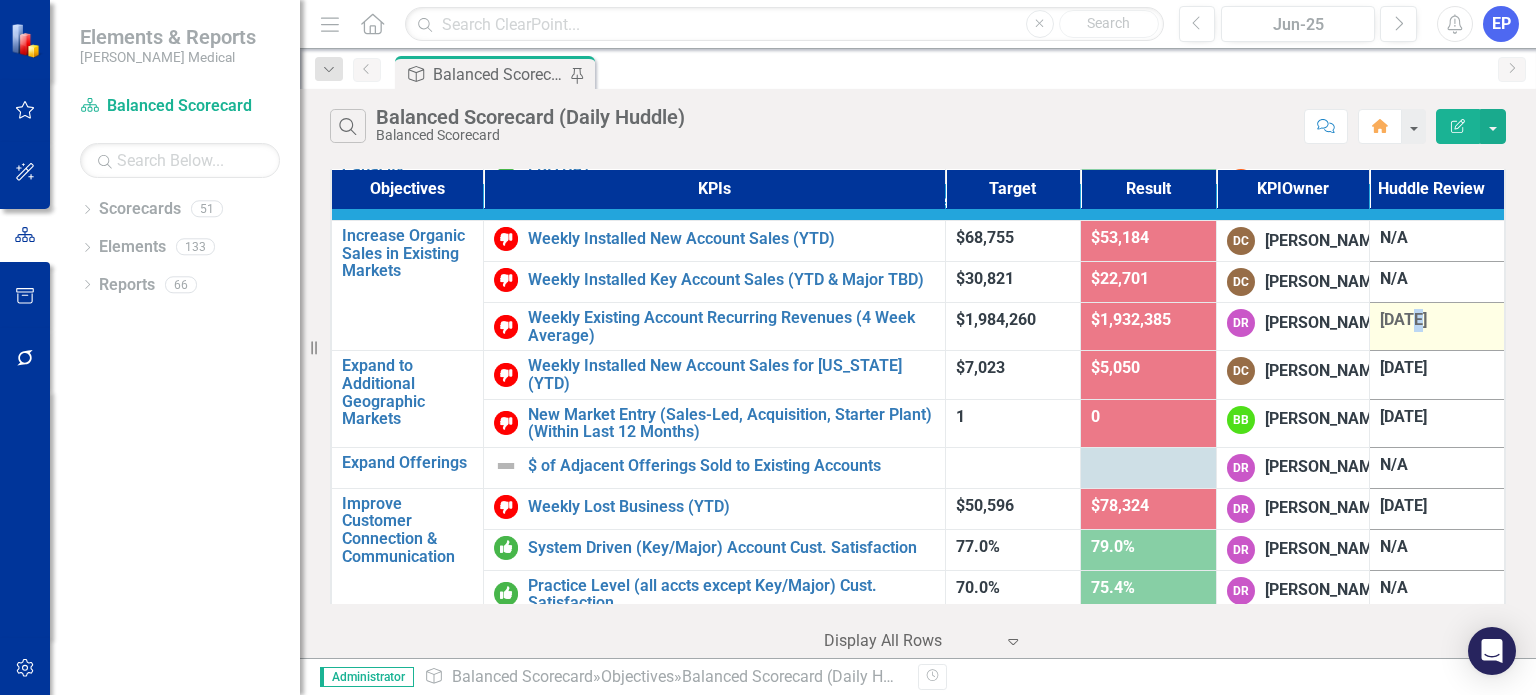 click on "[DATE]" at bounding box center [1437, 320] 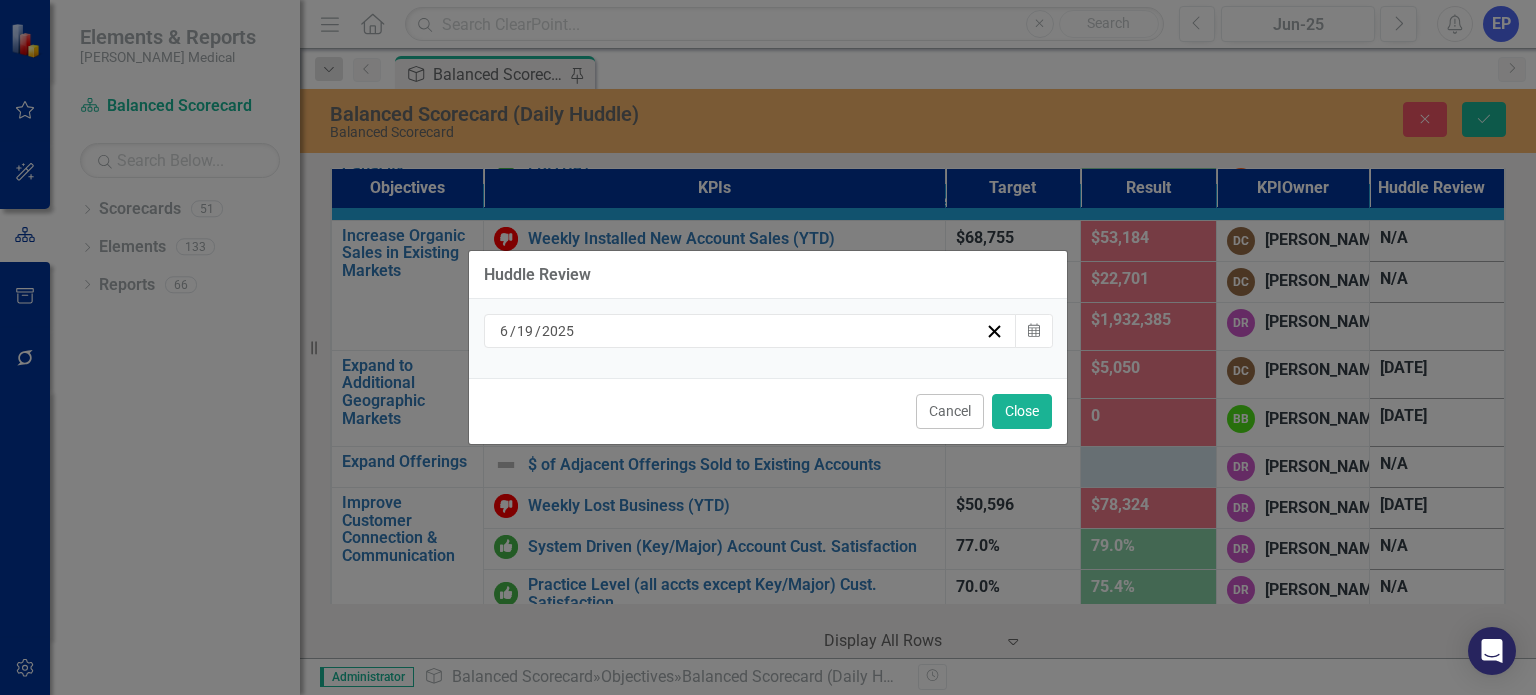 click on "[DATE]" at bounding box center [741, 331] 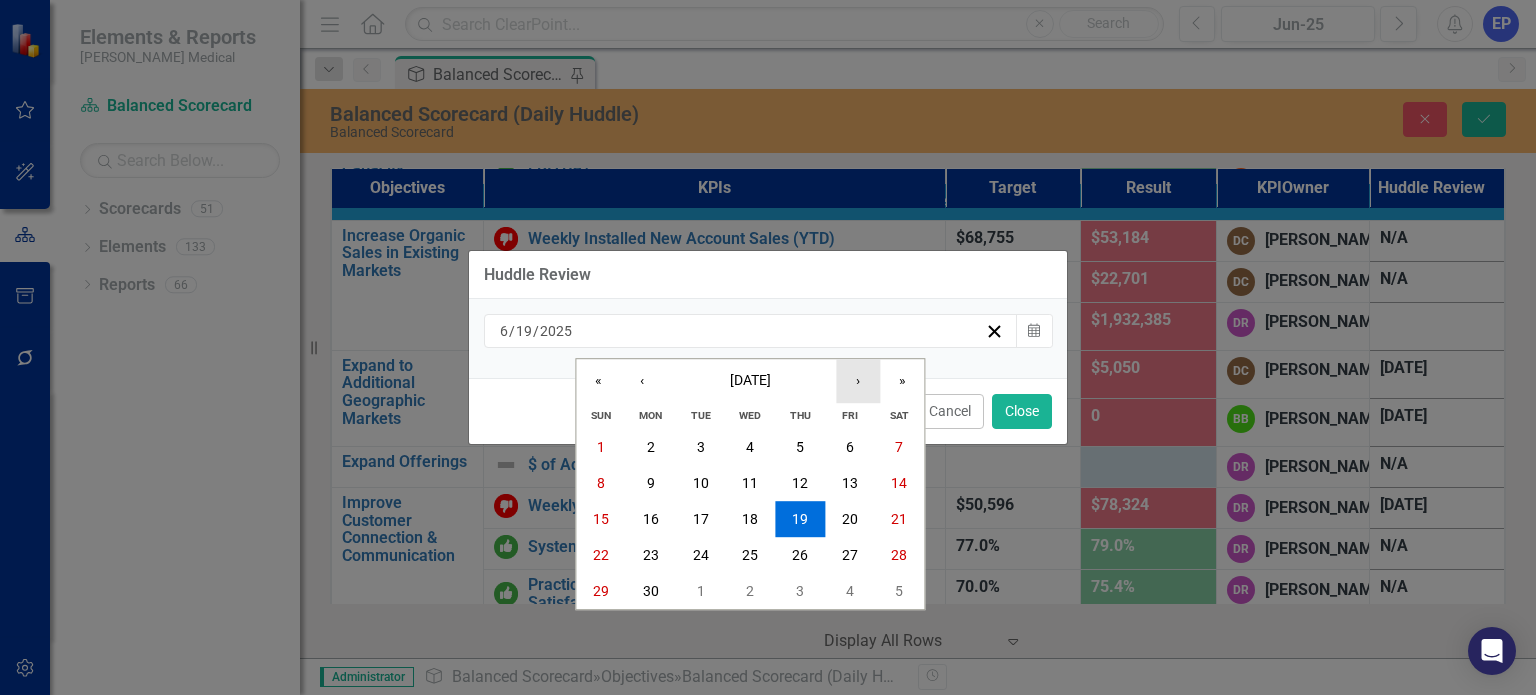 click on "›" at bounding box center [858, 381] 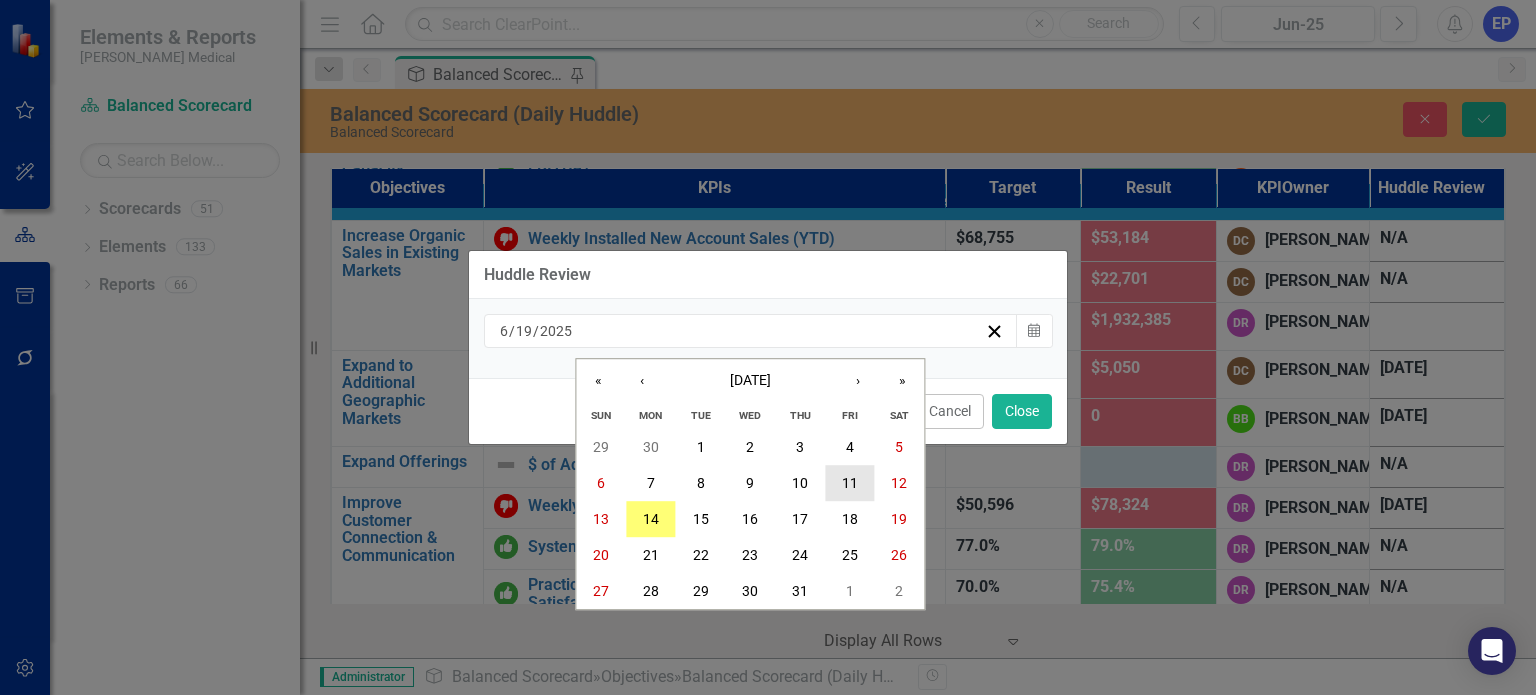 click on "11" at bounding box center [850, 483] 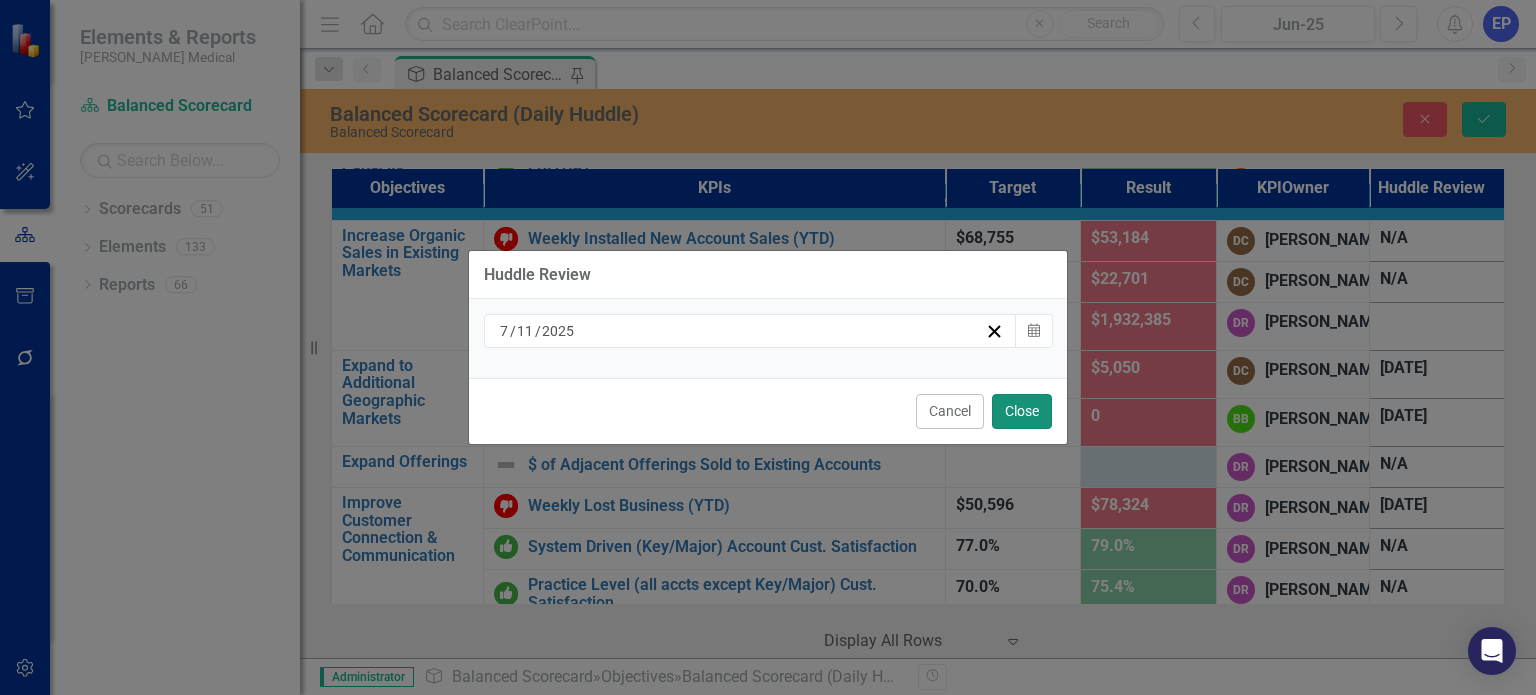 click on "Close" at bounding box center [1022, 411] 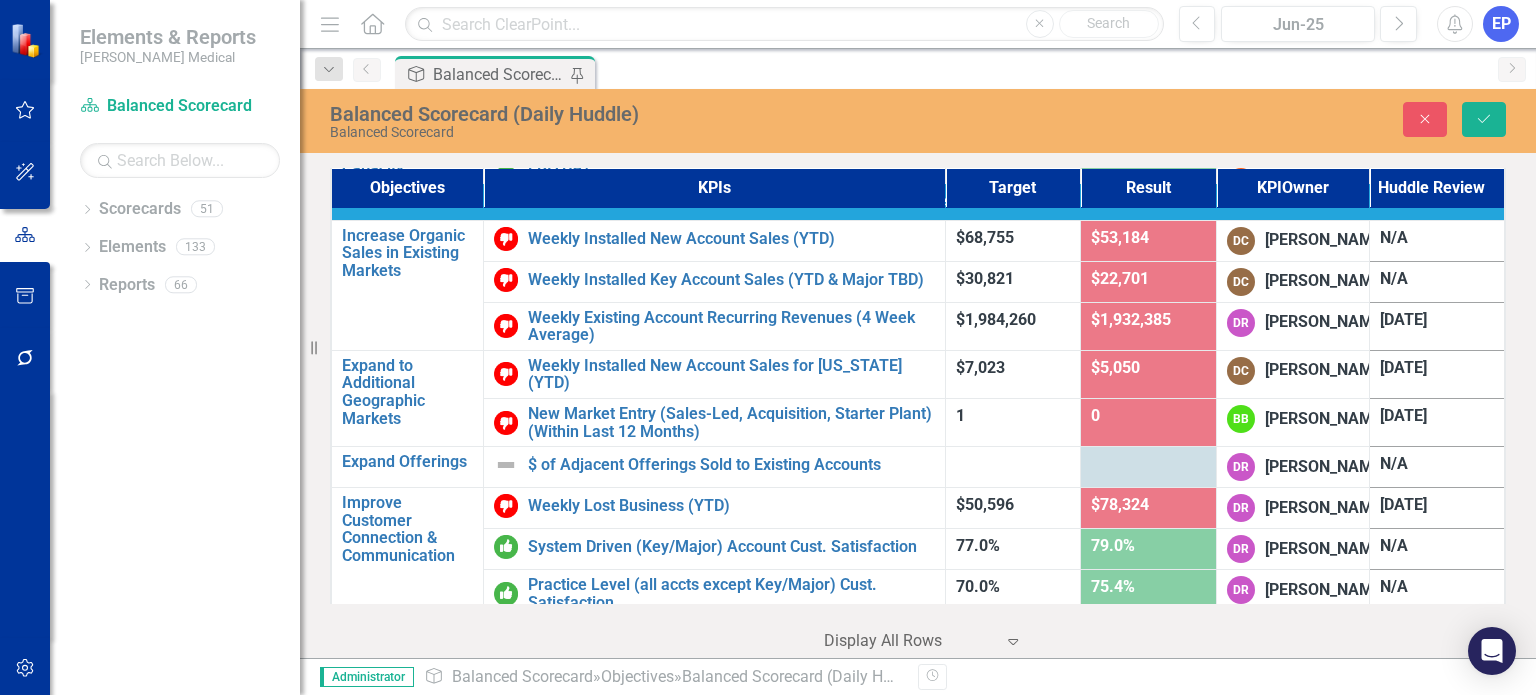 click on "Balanced Scorecard (Daily Huddle) Balanced Scorecard Close Save" at bounding box center [918, 119] 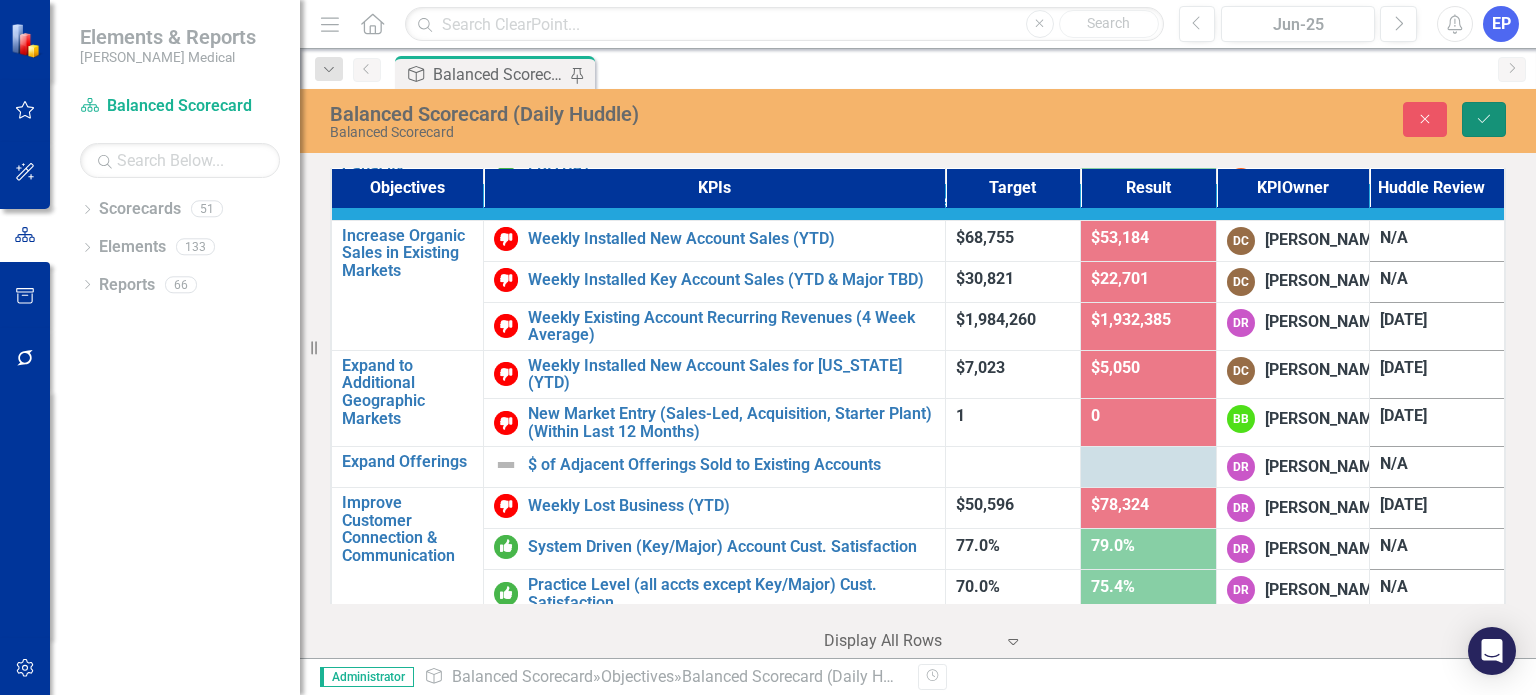 click 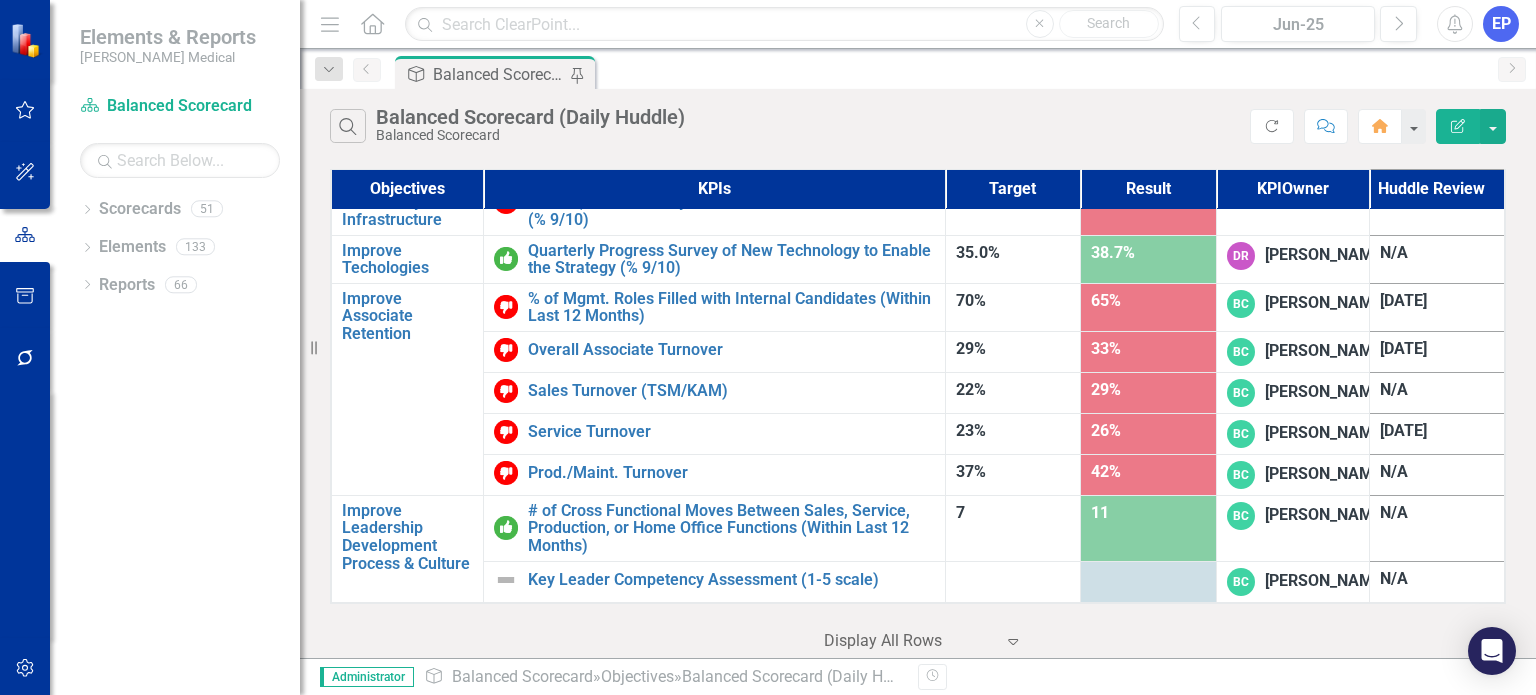 scroll, scrollTop: 1501, scrollLeft: 0, axis: vertical 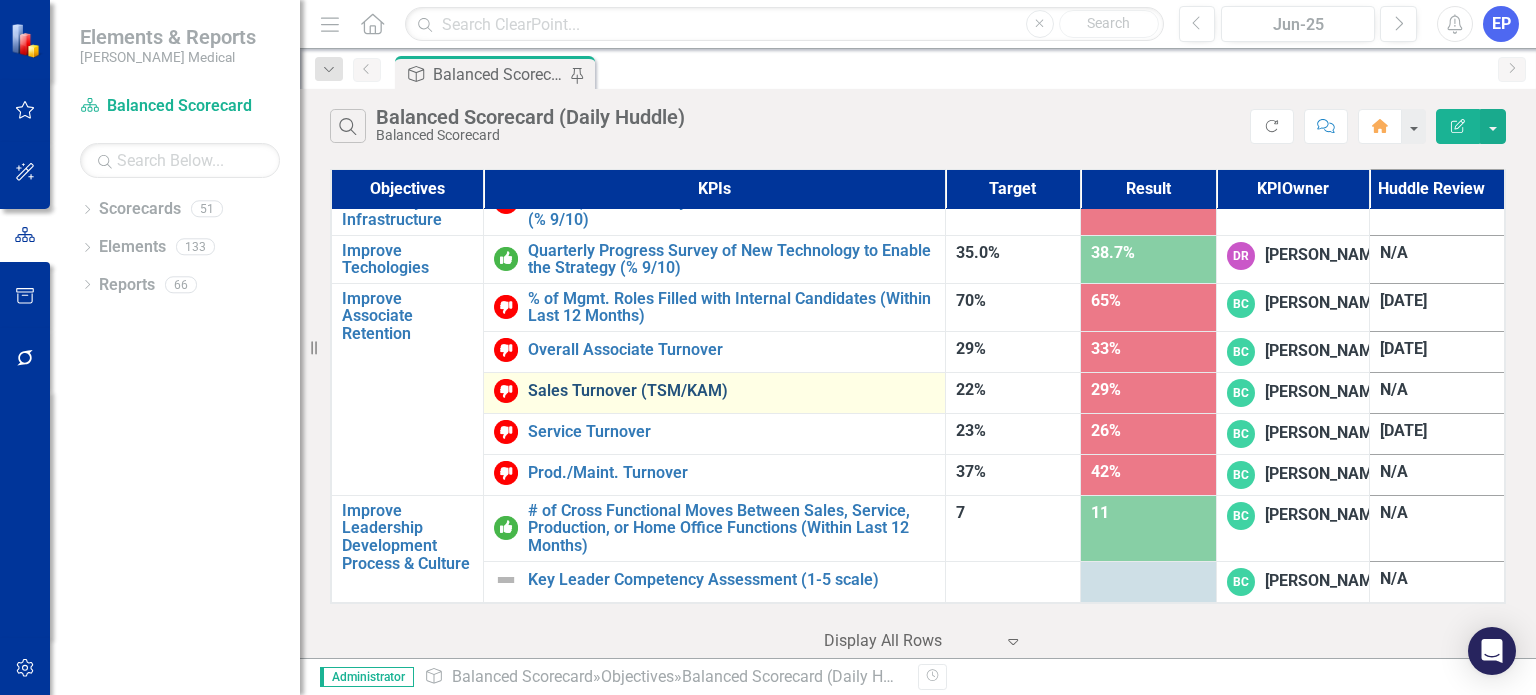 click on "Sales Turnover (TSM/KAM)" at bounding box center [731, 391] 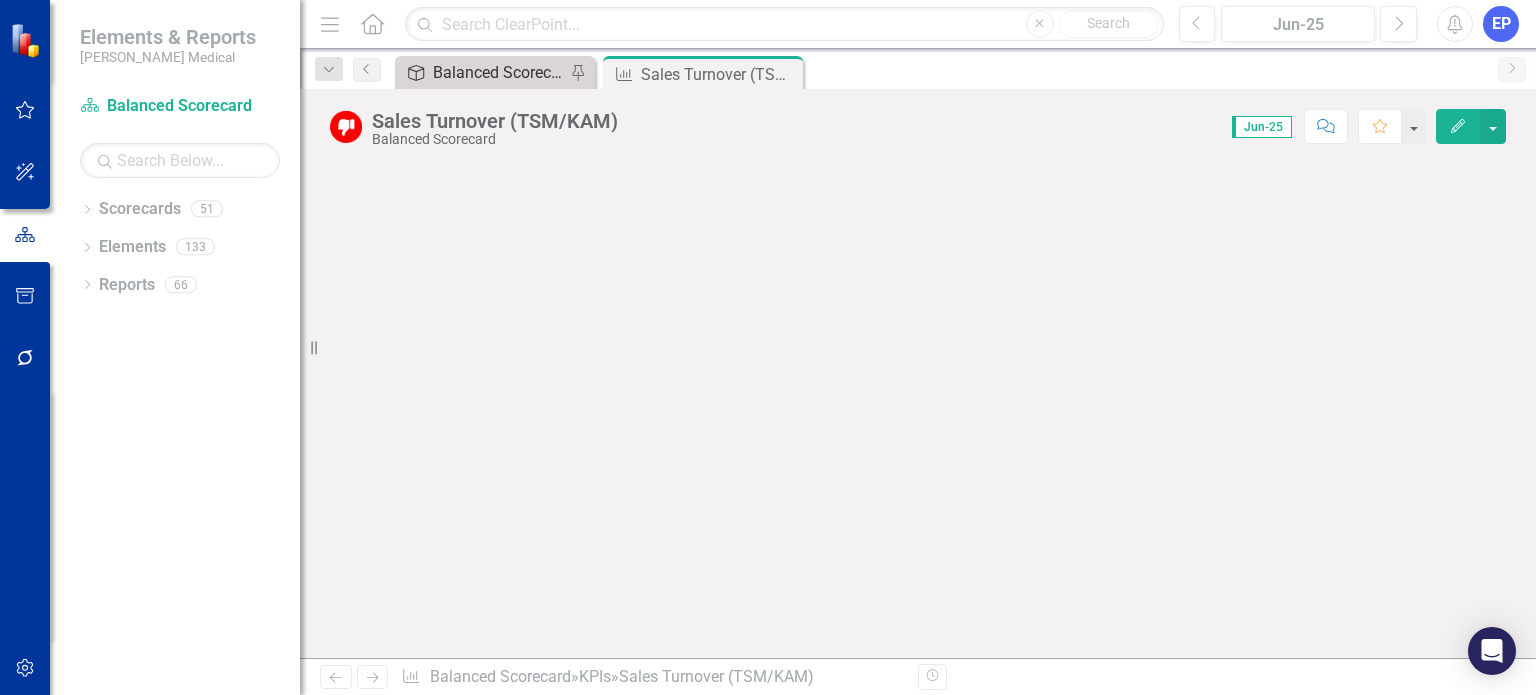 click on "Balanced Scorecard (Daily Huddle)" at bounding box center (499, 72) 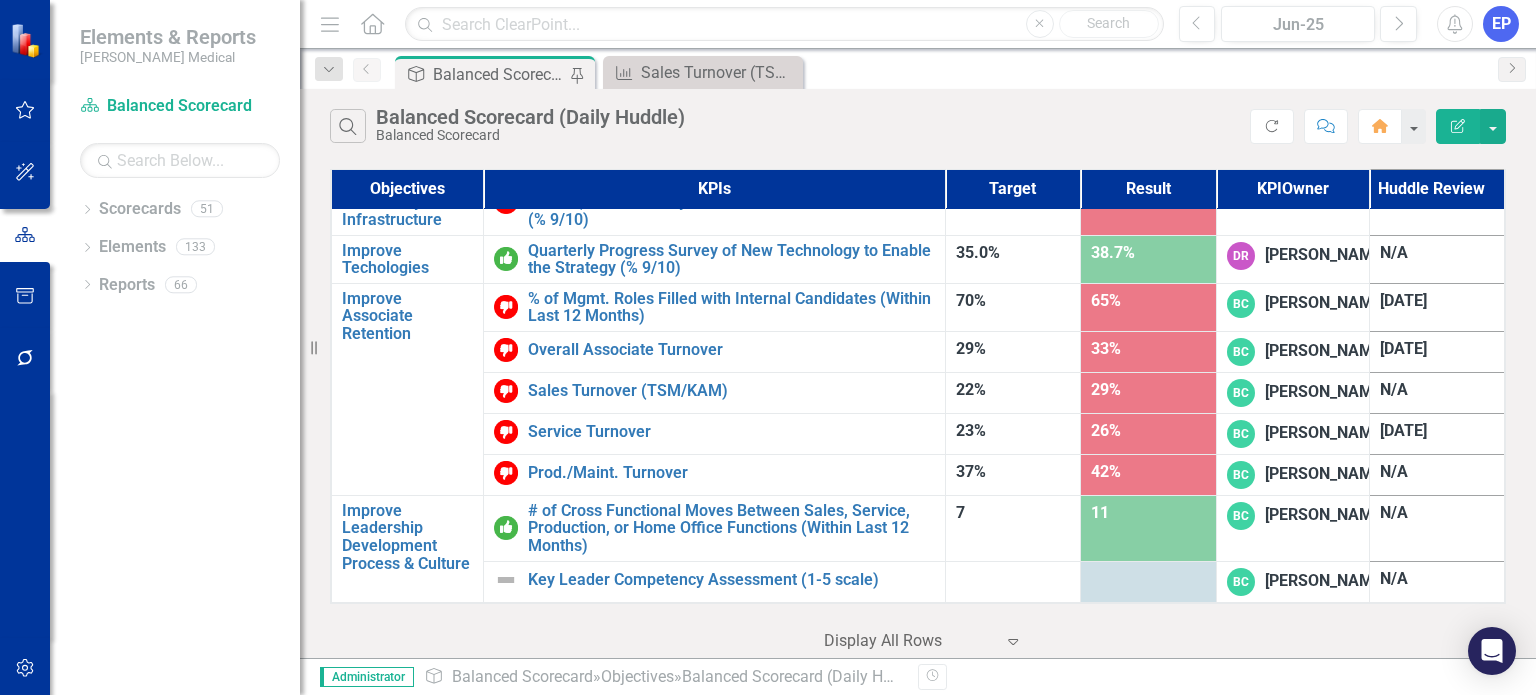 scroll, scrollTop: 1600, scrollLeft: 0, axis: vertical 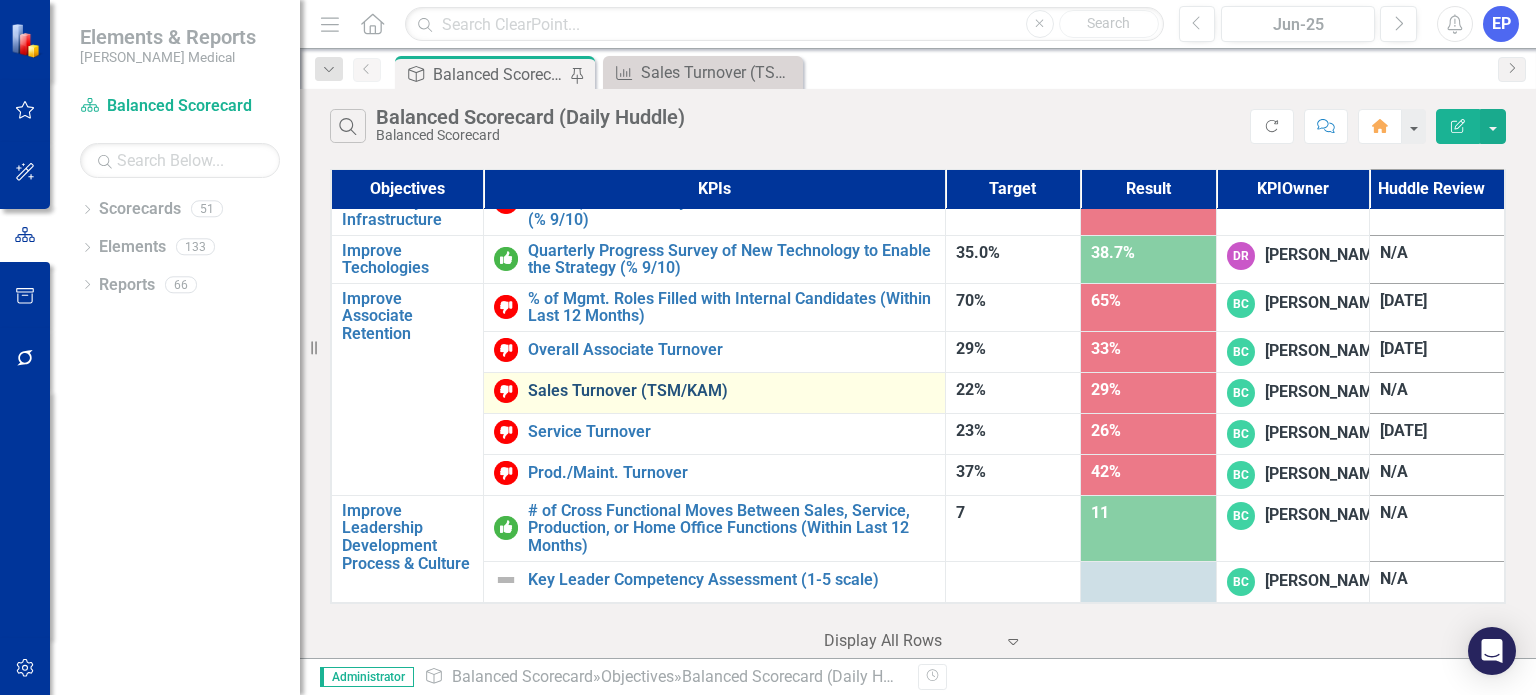 click on "Sales Turnover (TSM/KAM)" at bounding box center [731, 391] 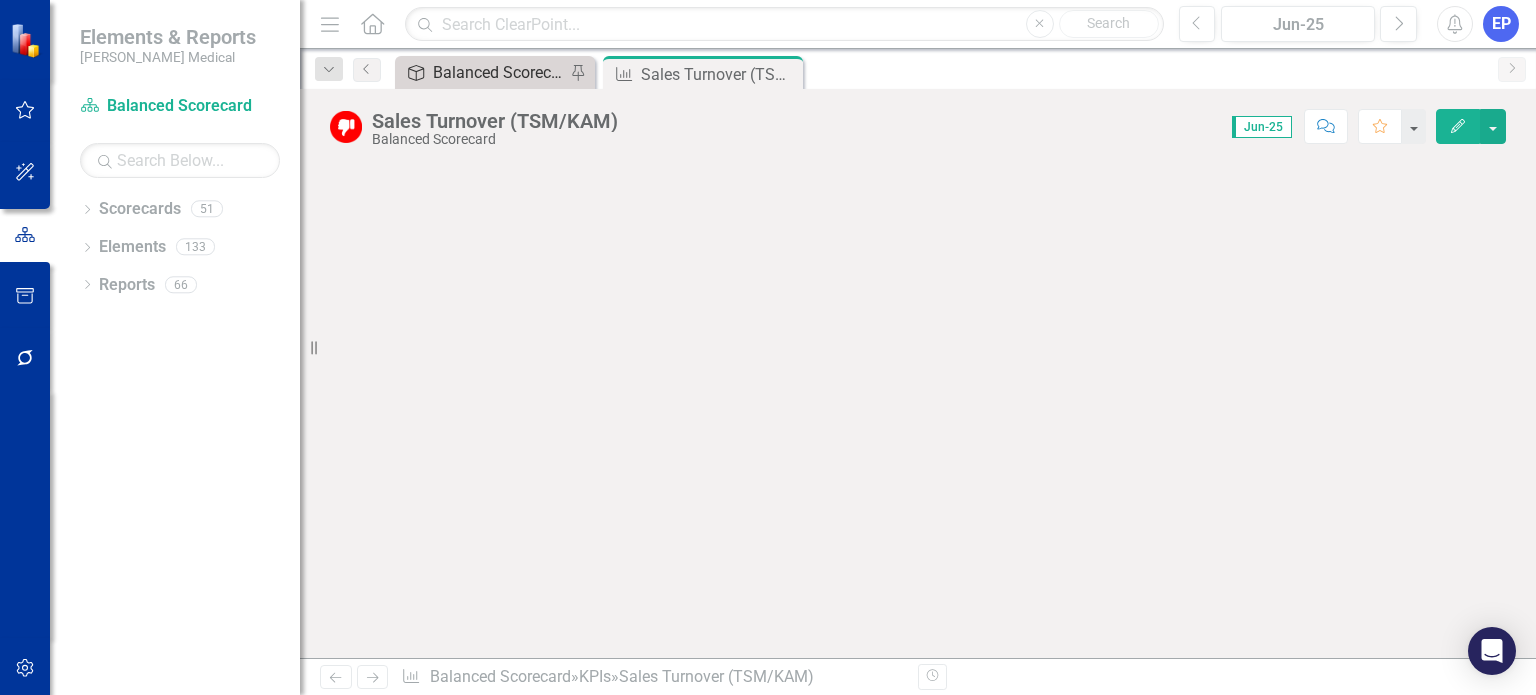 click on "Balanced Scorecard (Daily Huddle)" at bounding box center (499, 72) 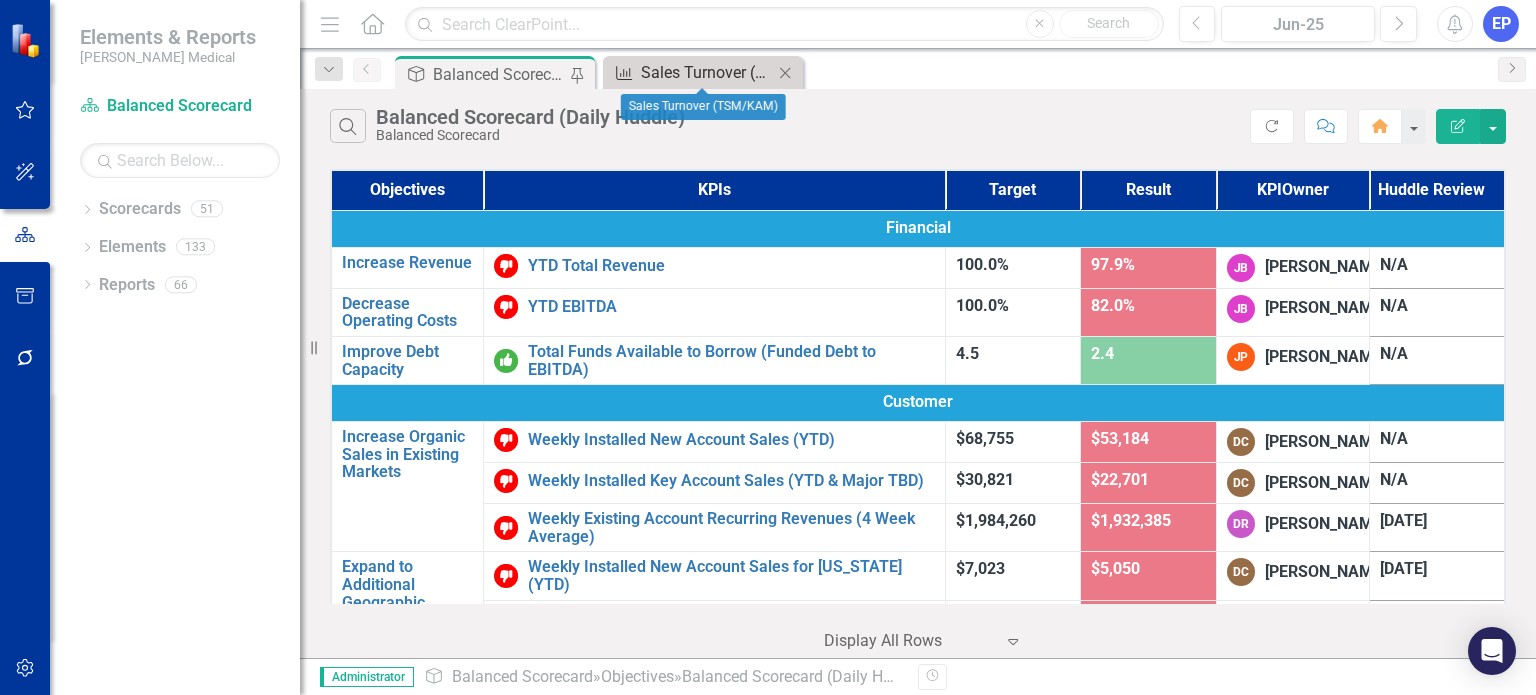 click on "Sales Turnover (TSM/KAM)" at bounding box center [707, 72] 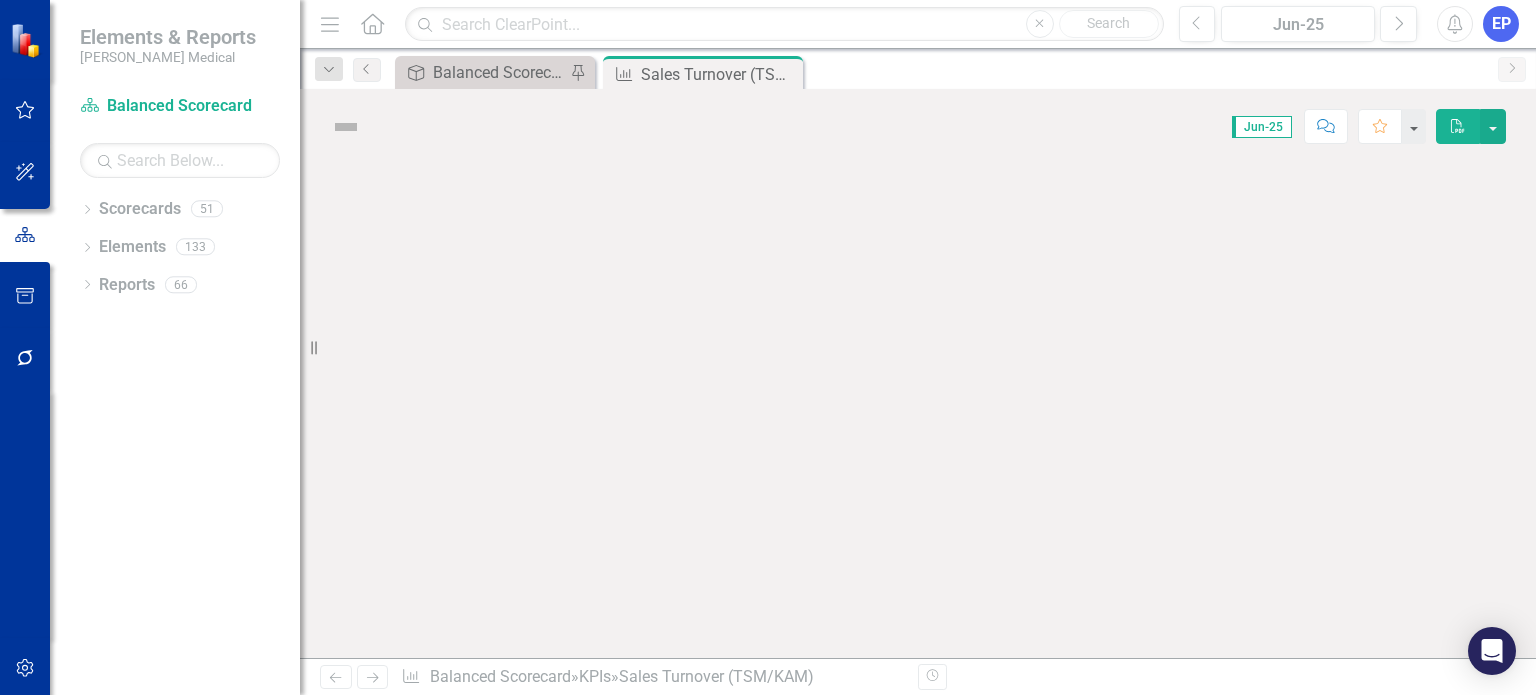 scroll, scrollTop: 0, scrollLeft: 0, axis: both 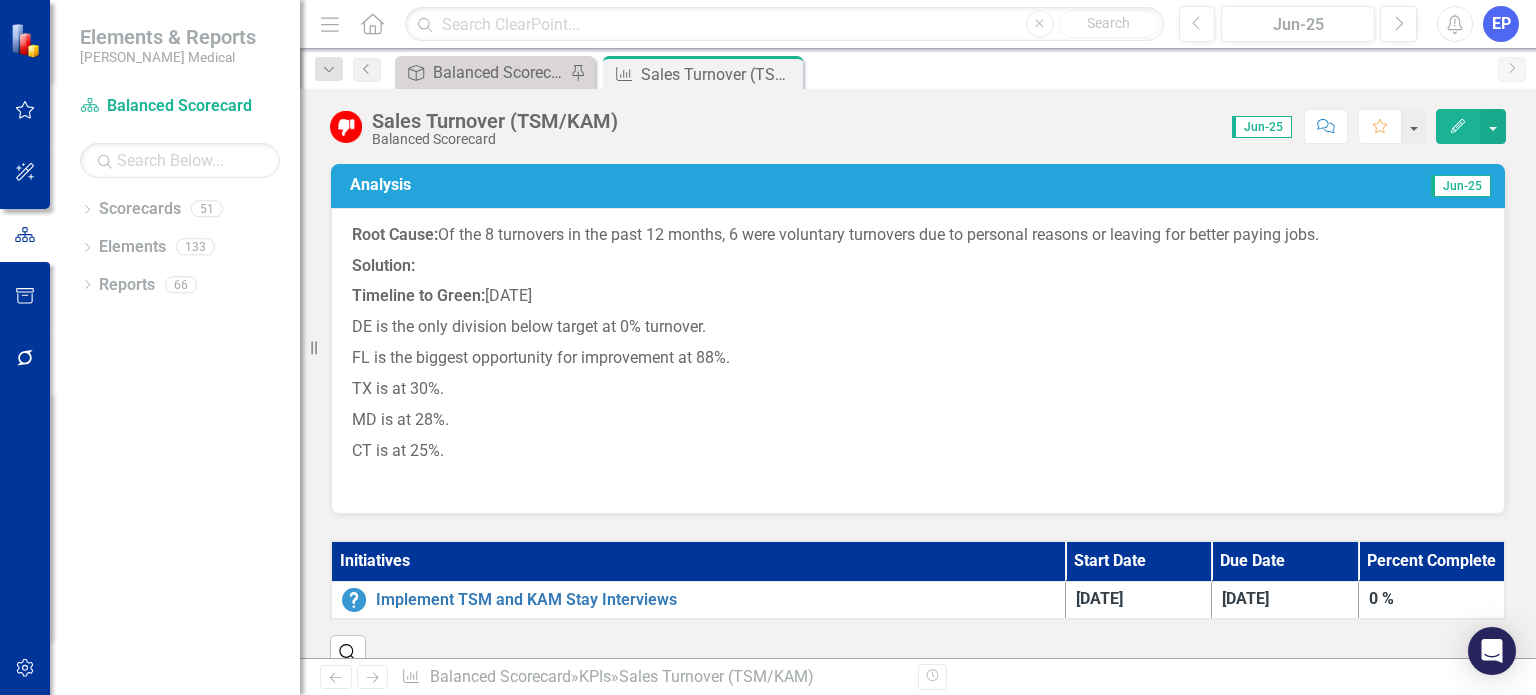 click at bounding box center (918, 480) 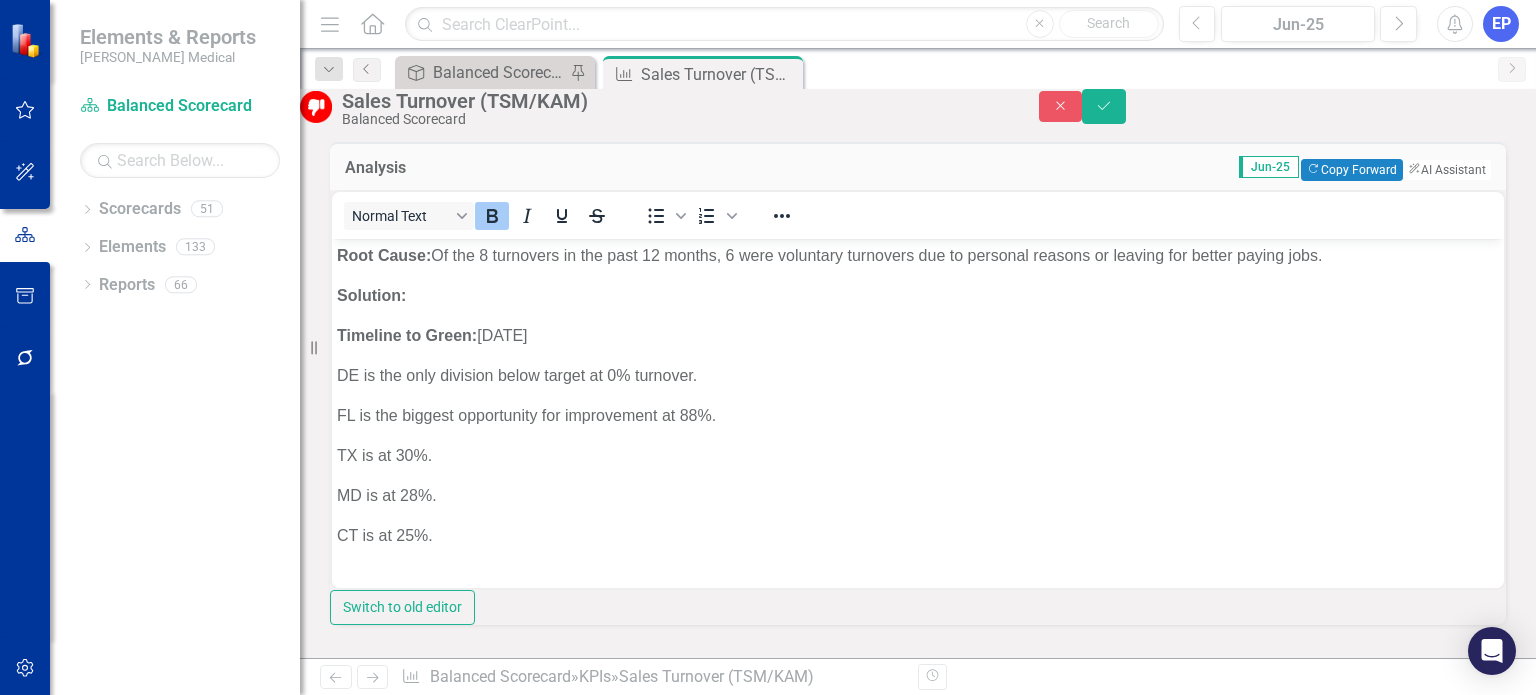 scroll, scrollTop: 0, scrollLeft: 0, axis: both 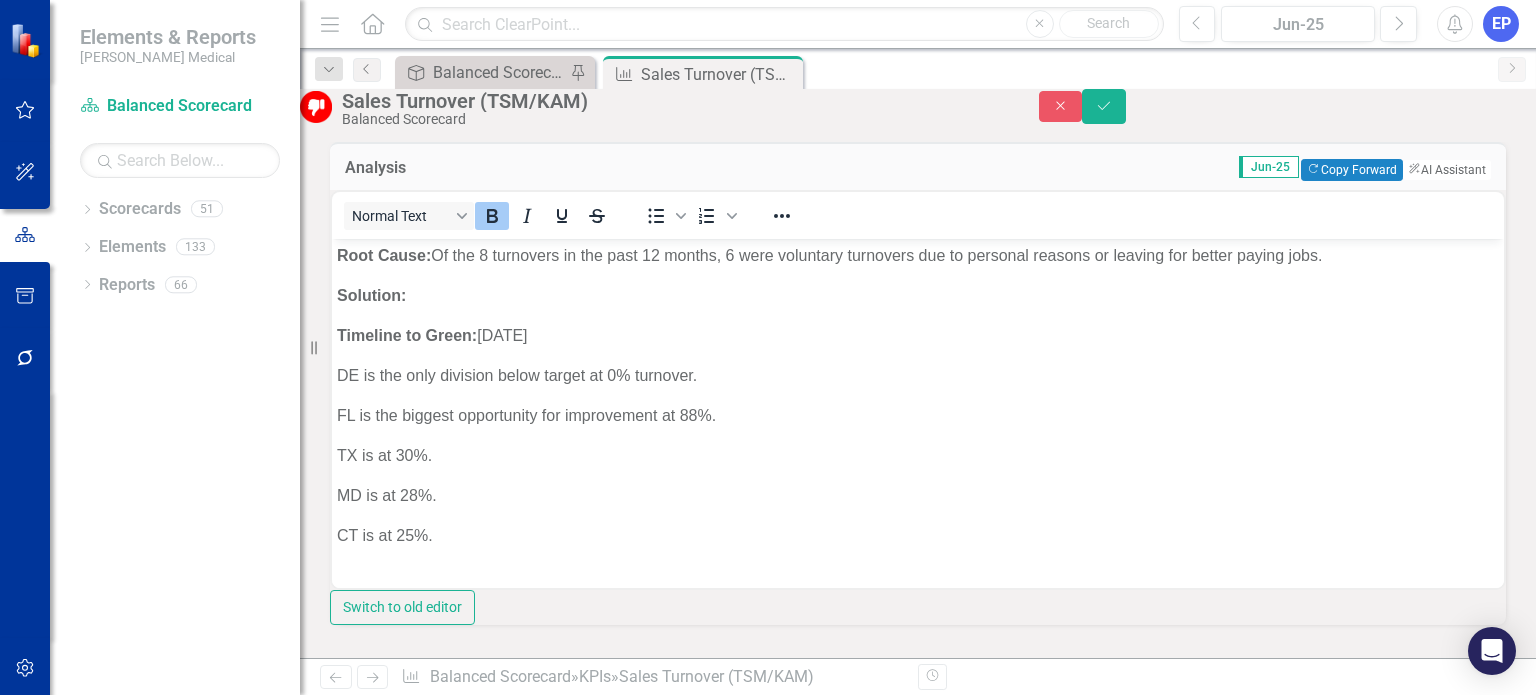 click at bounding box center [918, 576] 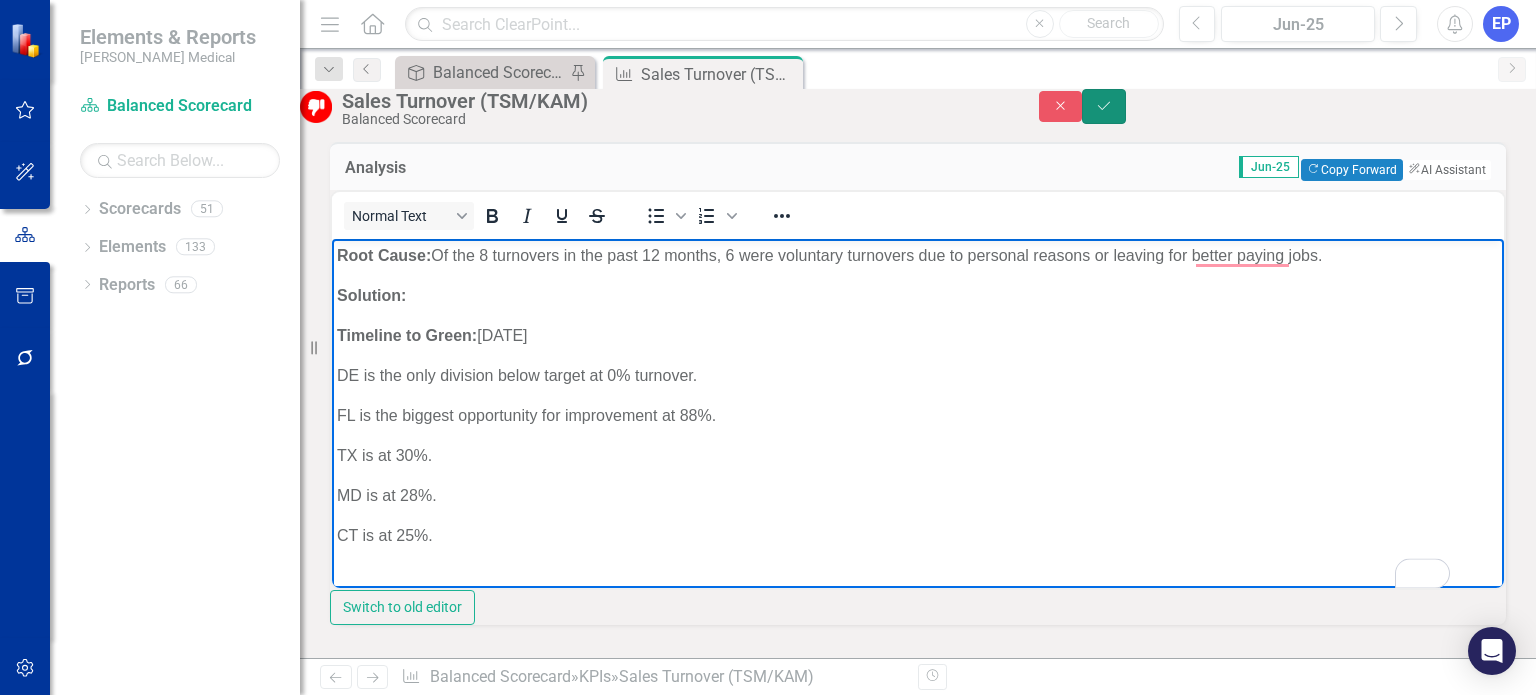 click on "Save" 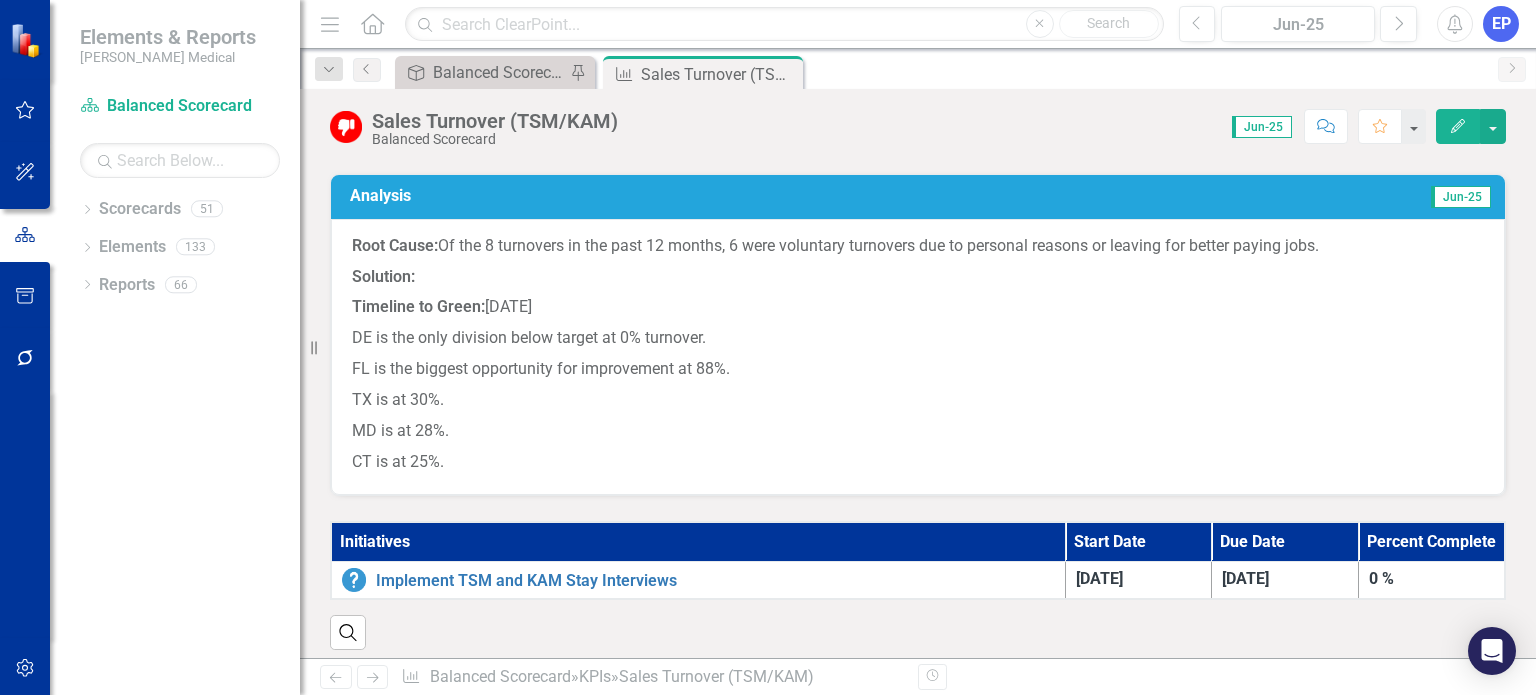 scroll, scrollTop: 1400, scrollLeft: 0, axis: vertical 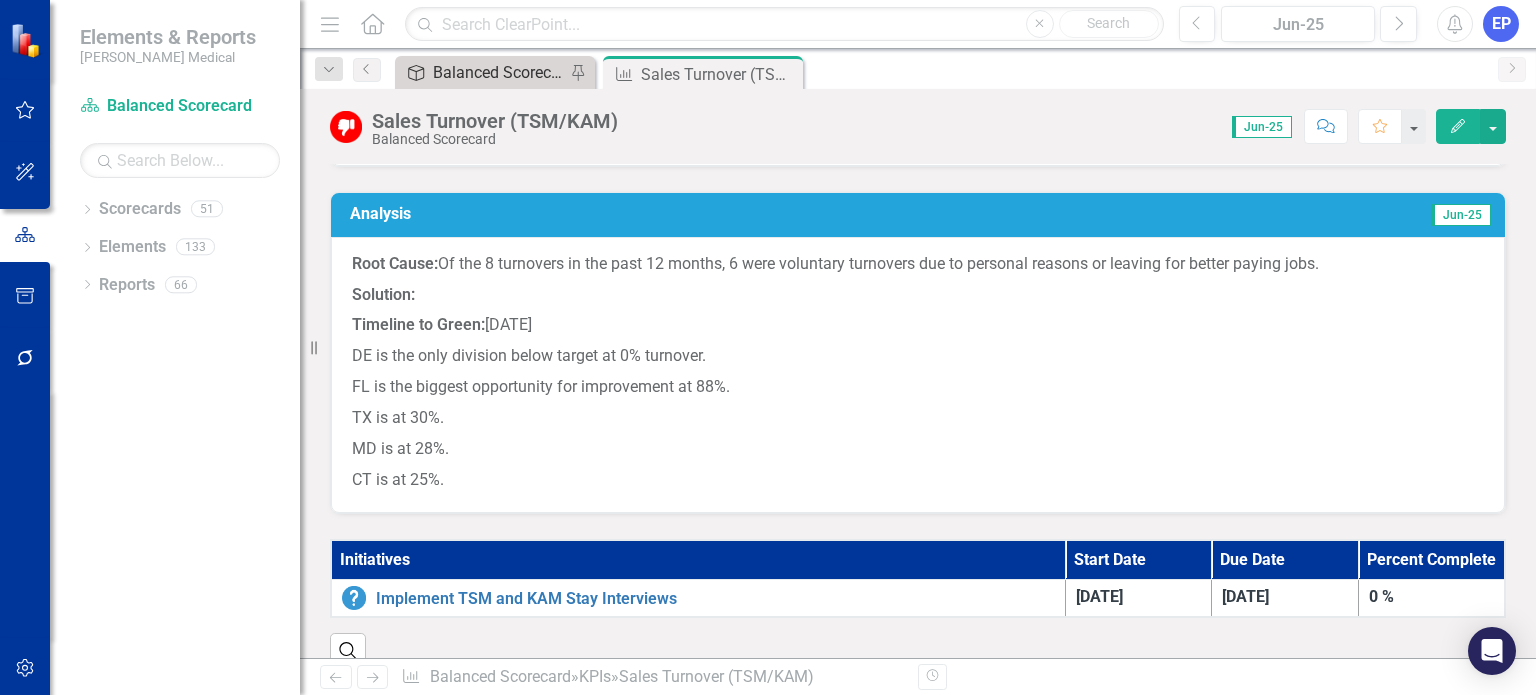 click on "Balanced Scorecard (Daily Huddle)" at bounding box center [499, 72] 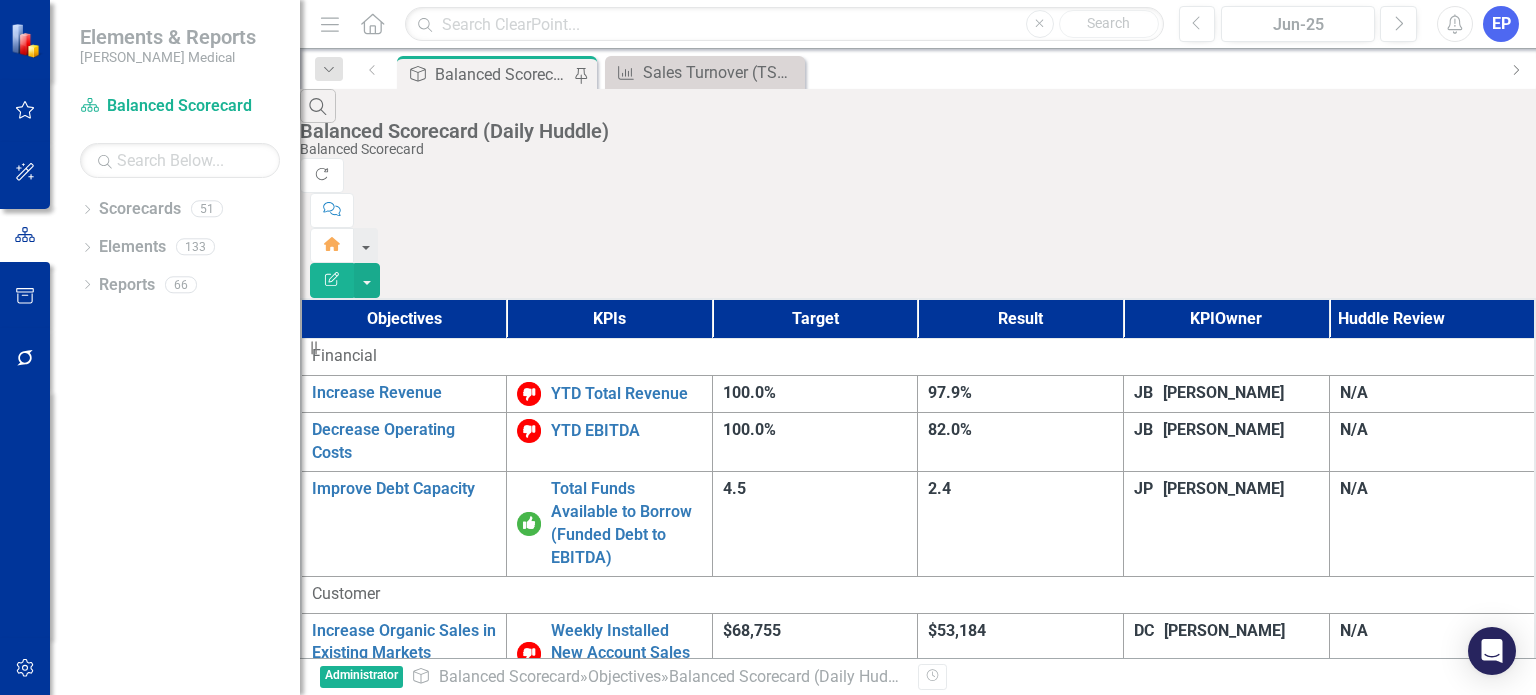 scroll, scrollTop: 1600, scrollLeft: 0, axis: vertical 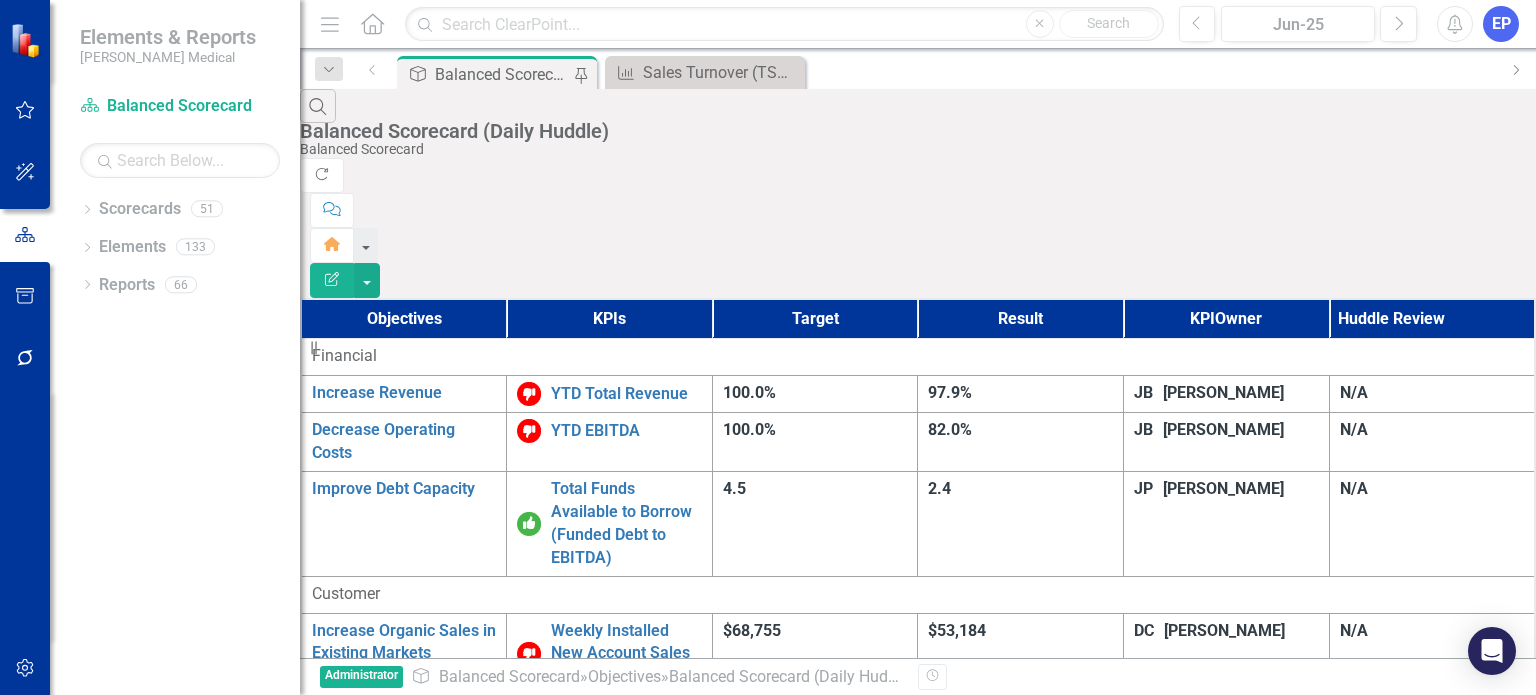 click on "N/A" at bounding box center [1432, 2940] 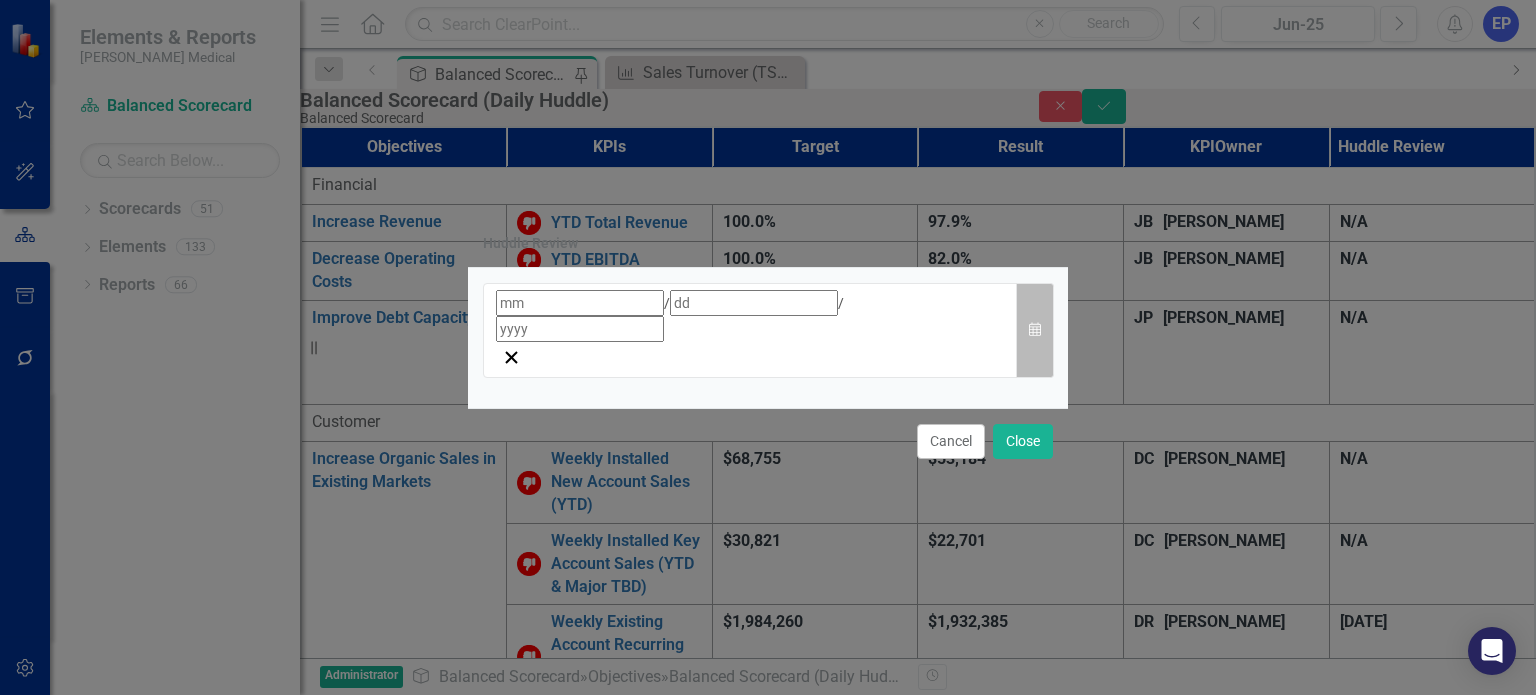 click 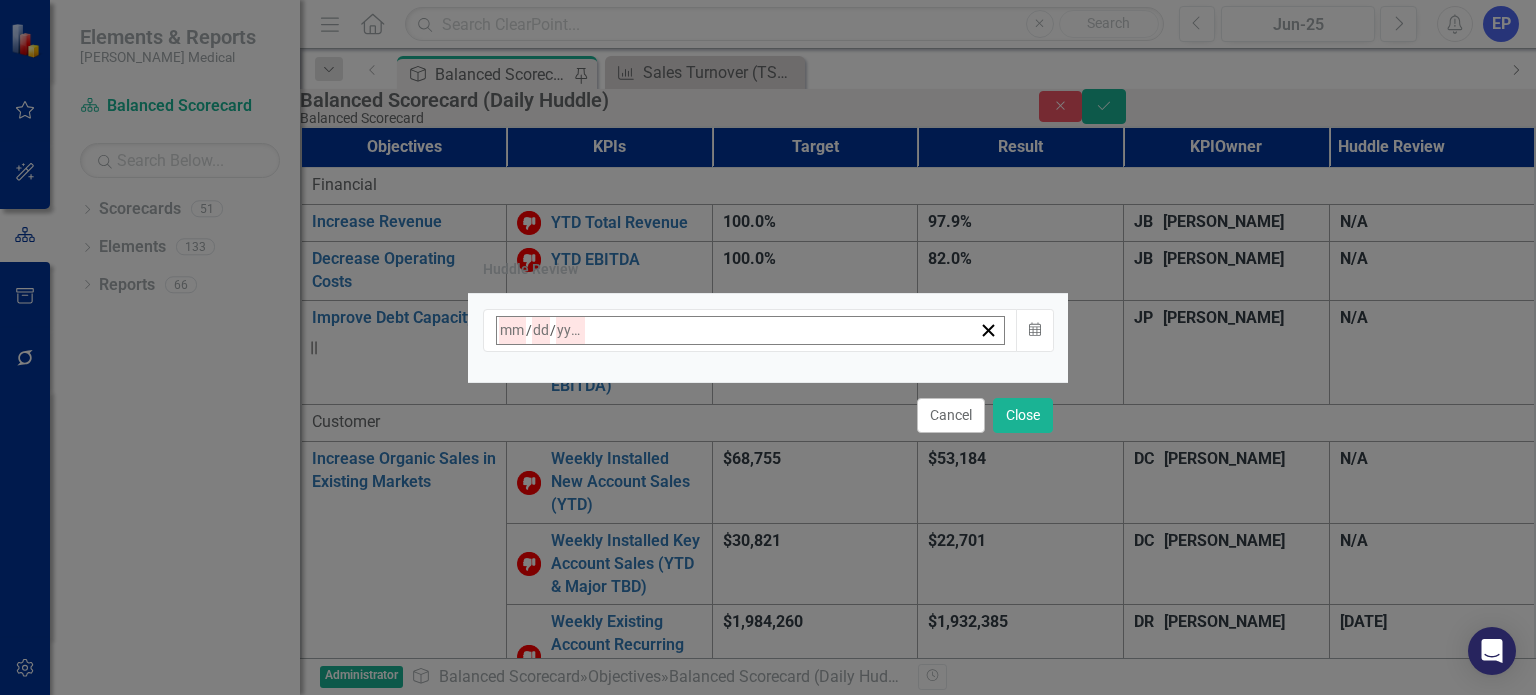 click on "14" at bounding box center [560, 526] 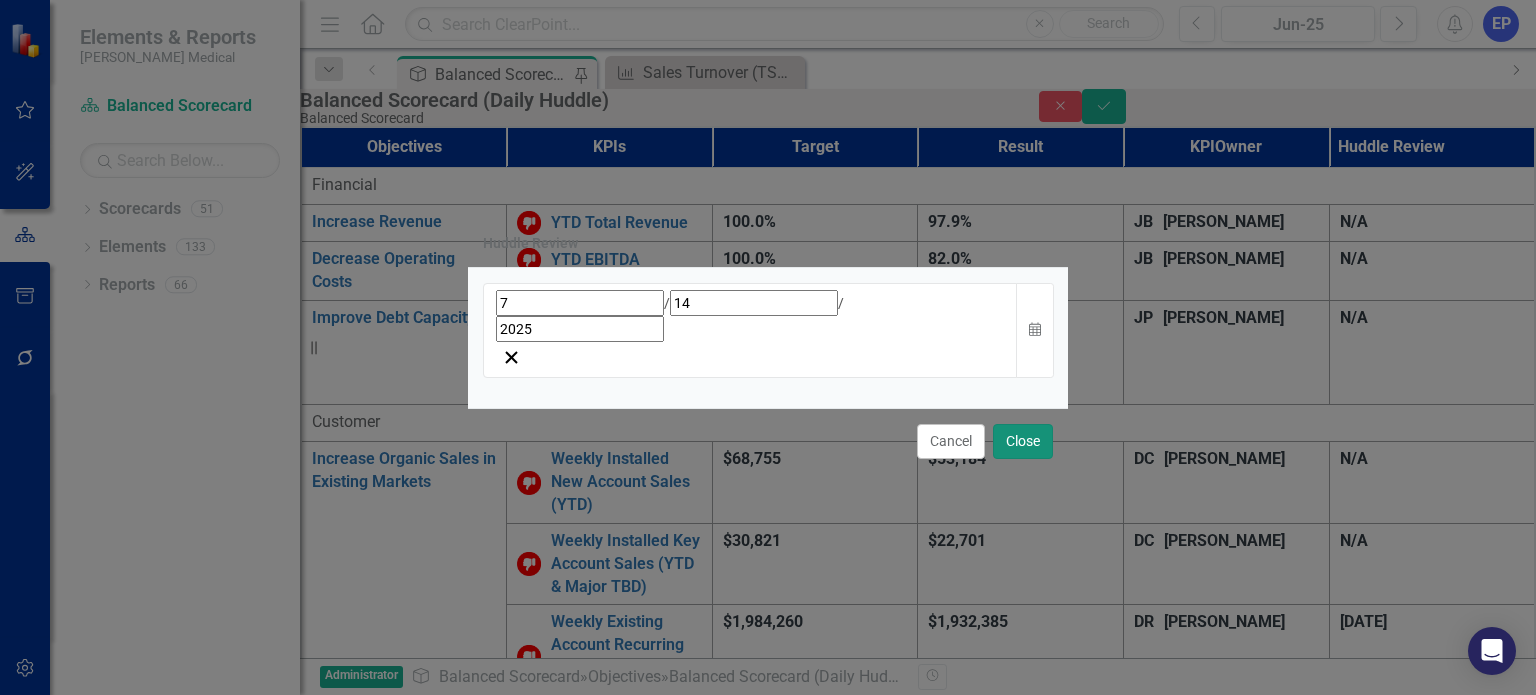 click on "Close" at bounding box center (1023, 441) 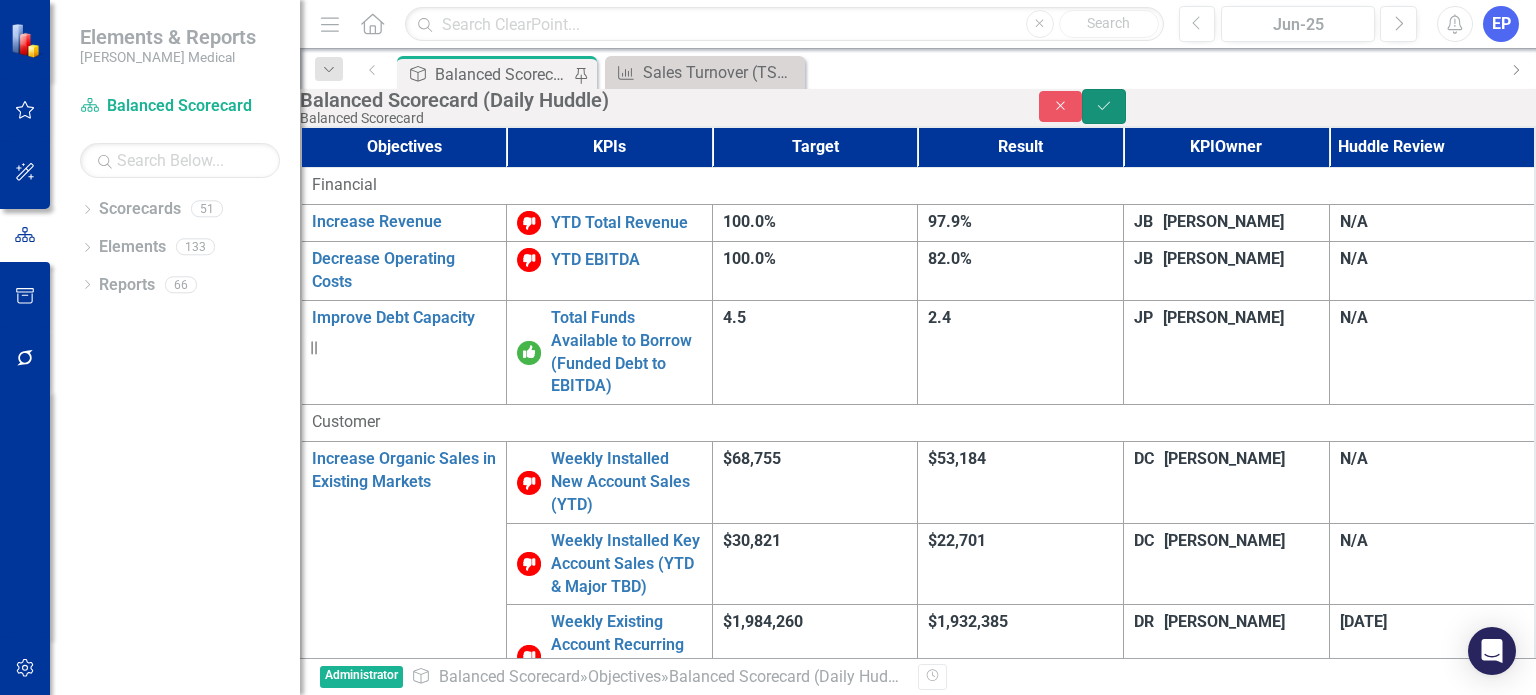 click on "Save" 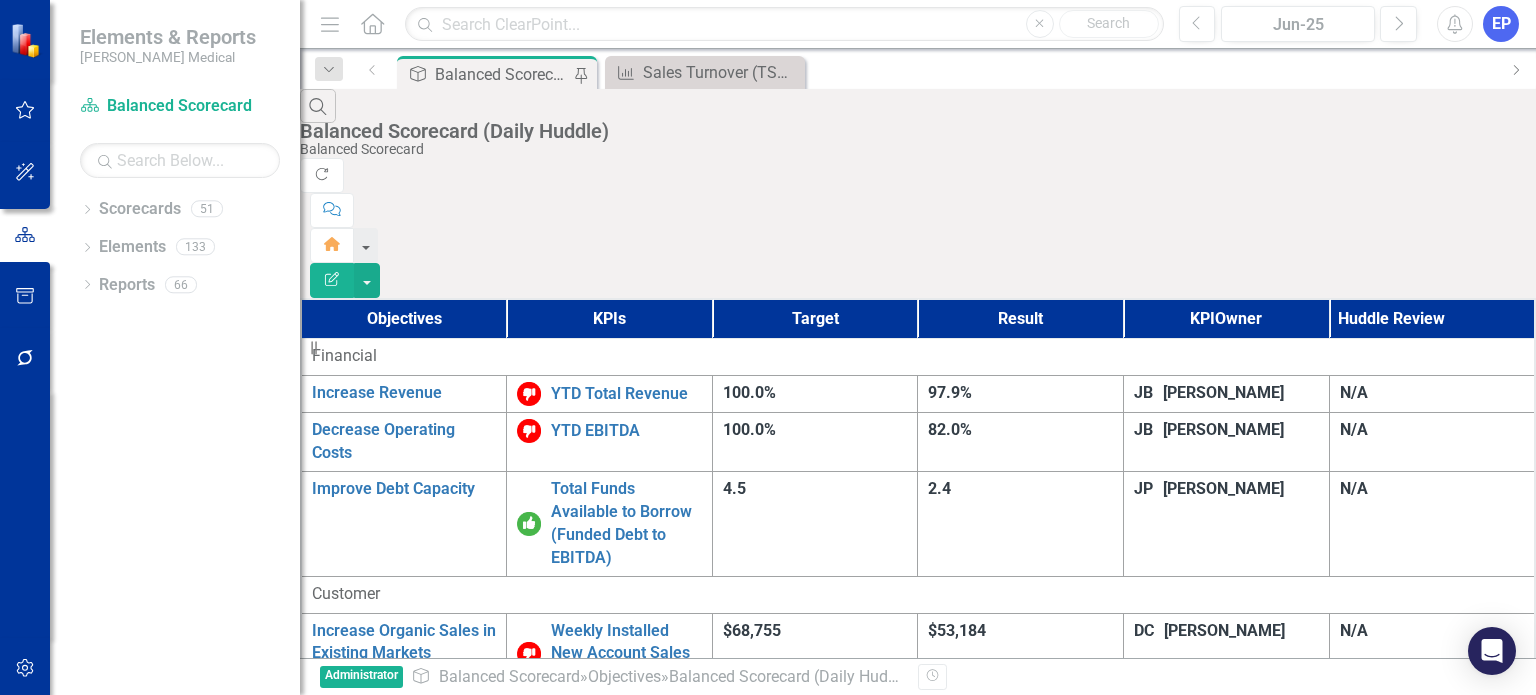 scroll, scrollTop: 100, scrollLeft: 0, axis: vertical 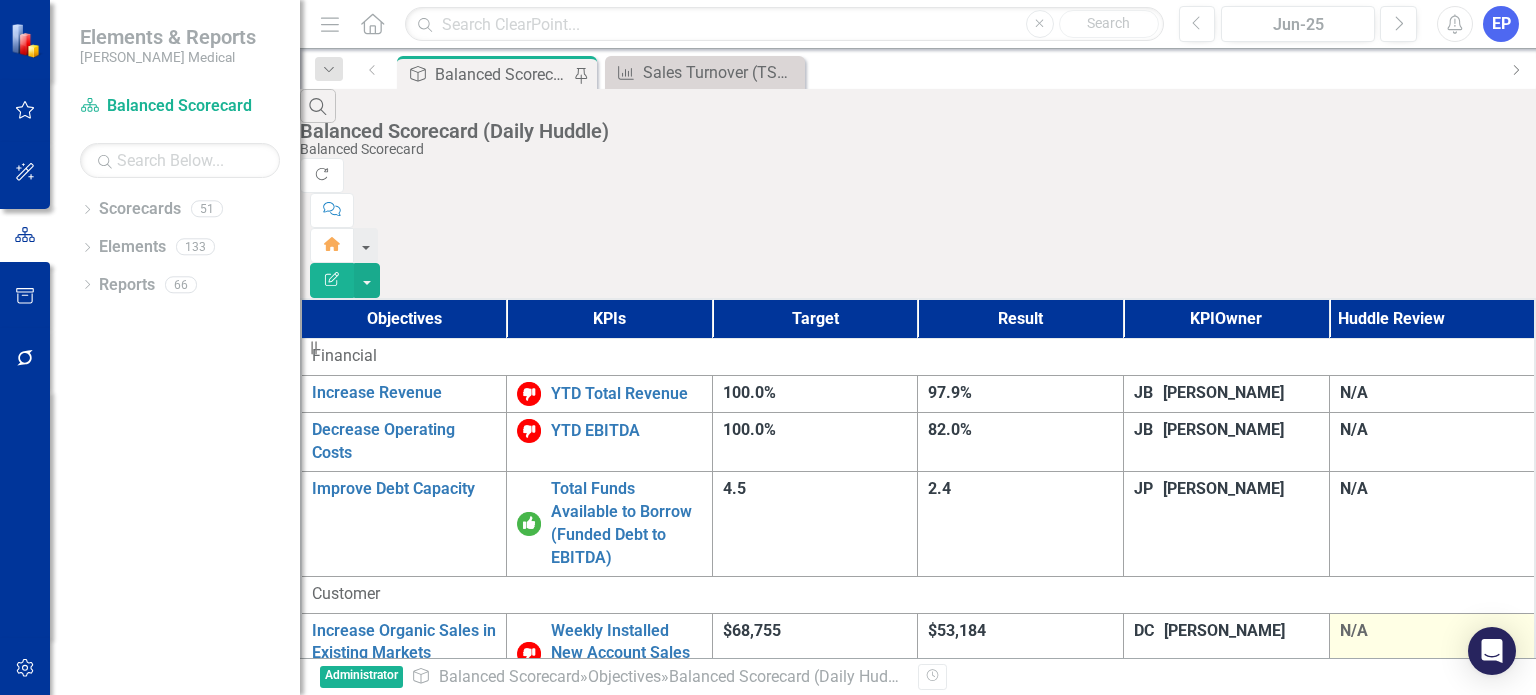 click on "N/A" at bounding box center [1432, 654] 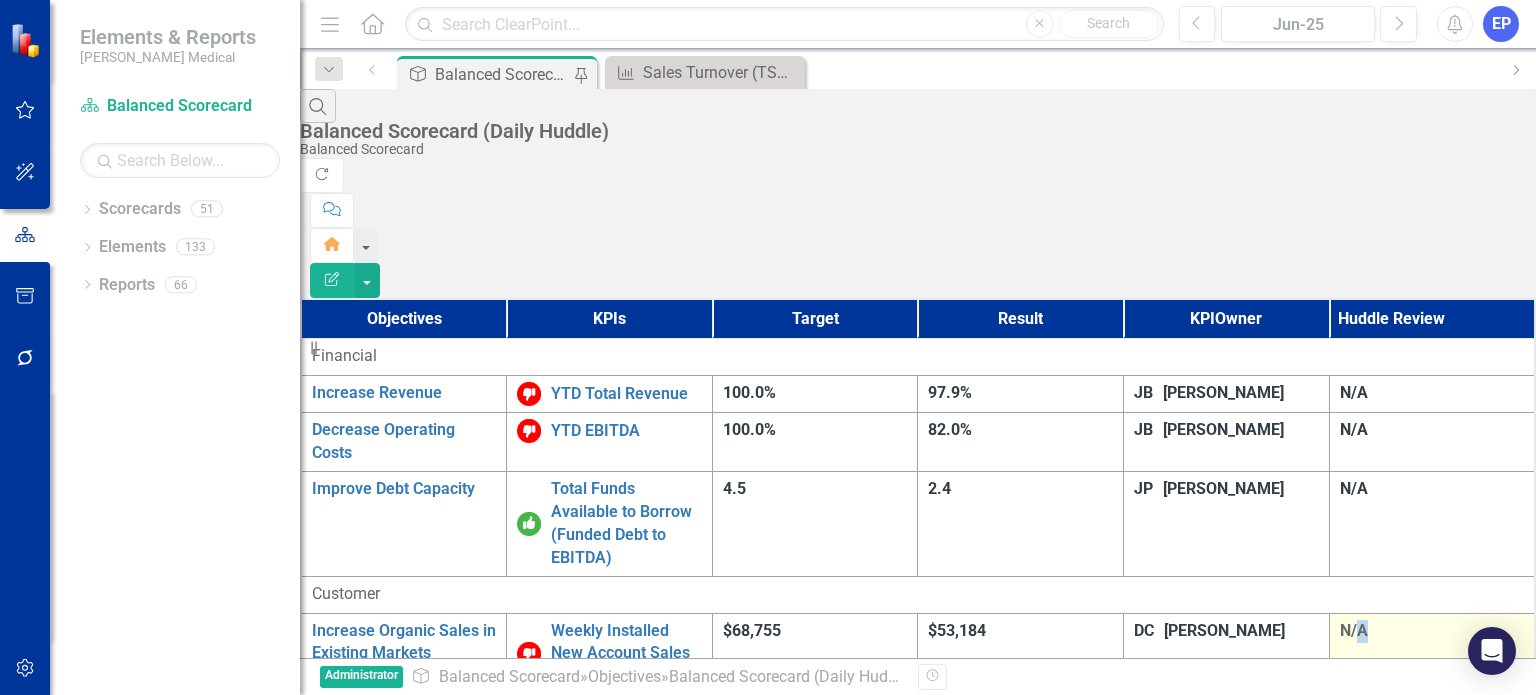 click on "N/A" at bounding box center [1432, 654] 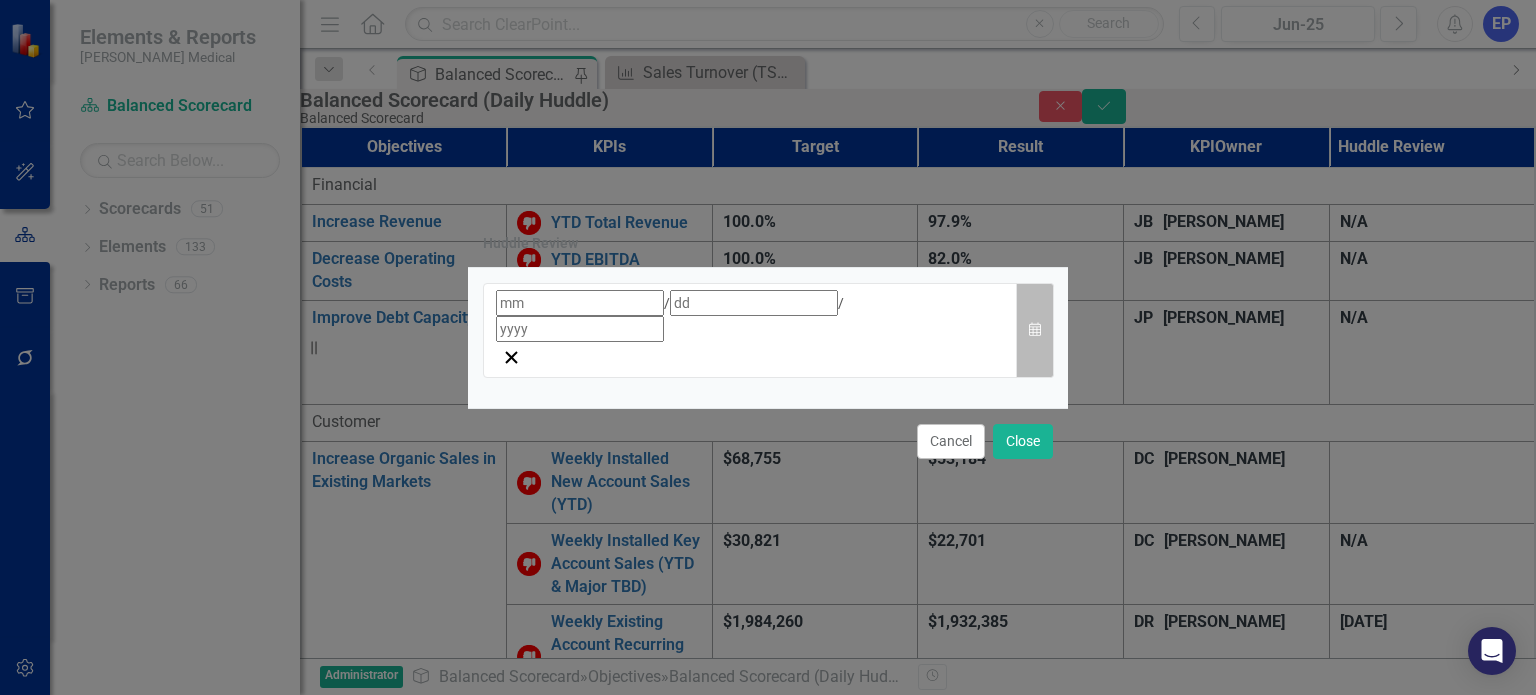 click 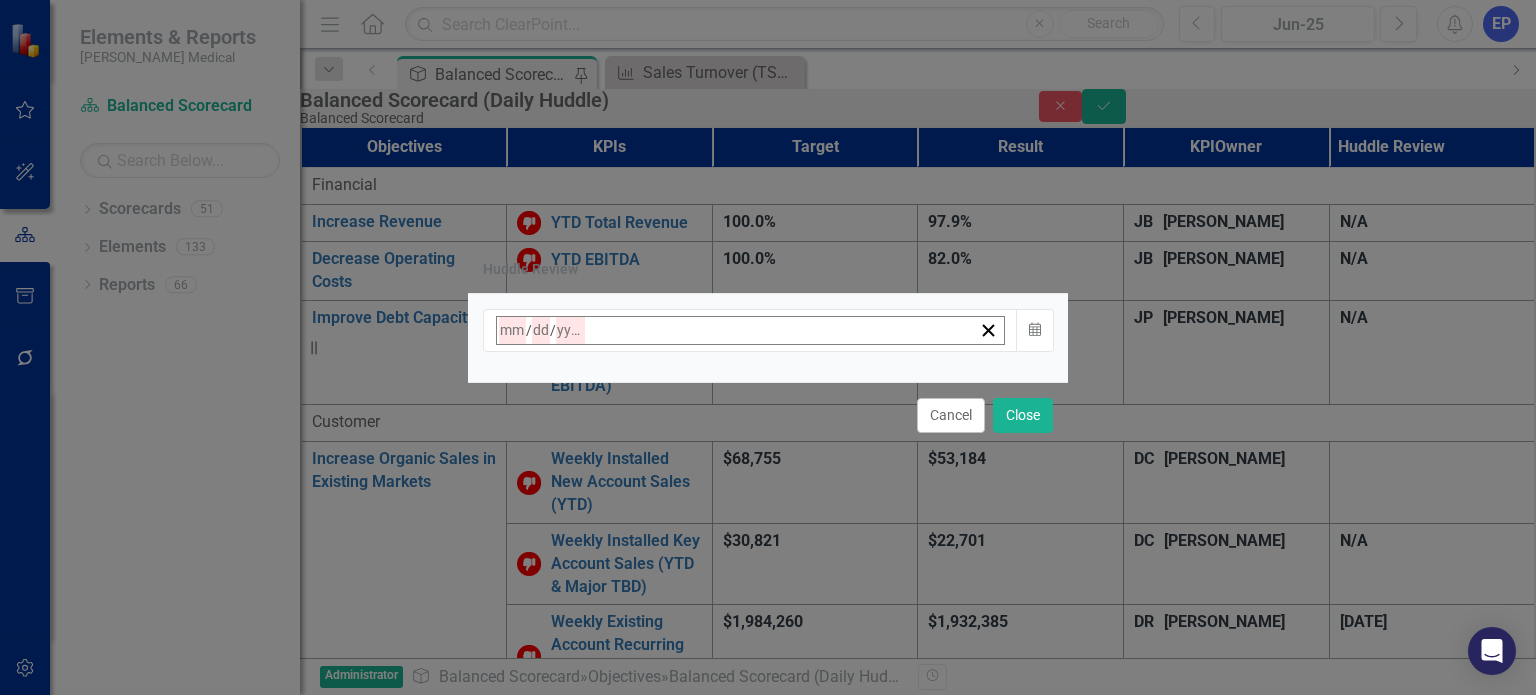 click on "14" at bounding box center (560, 526) 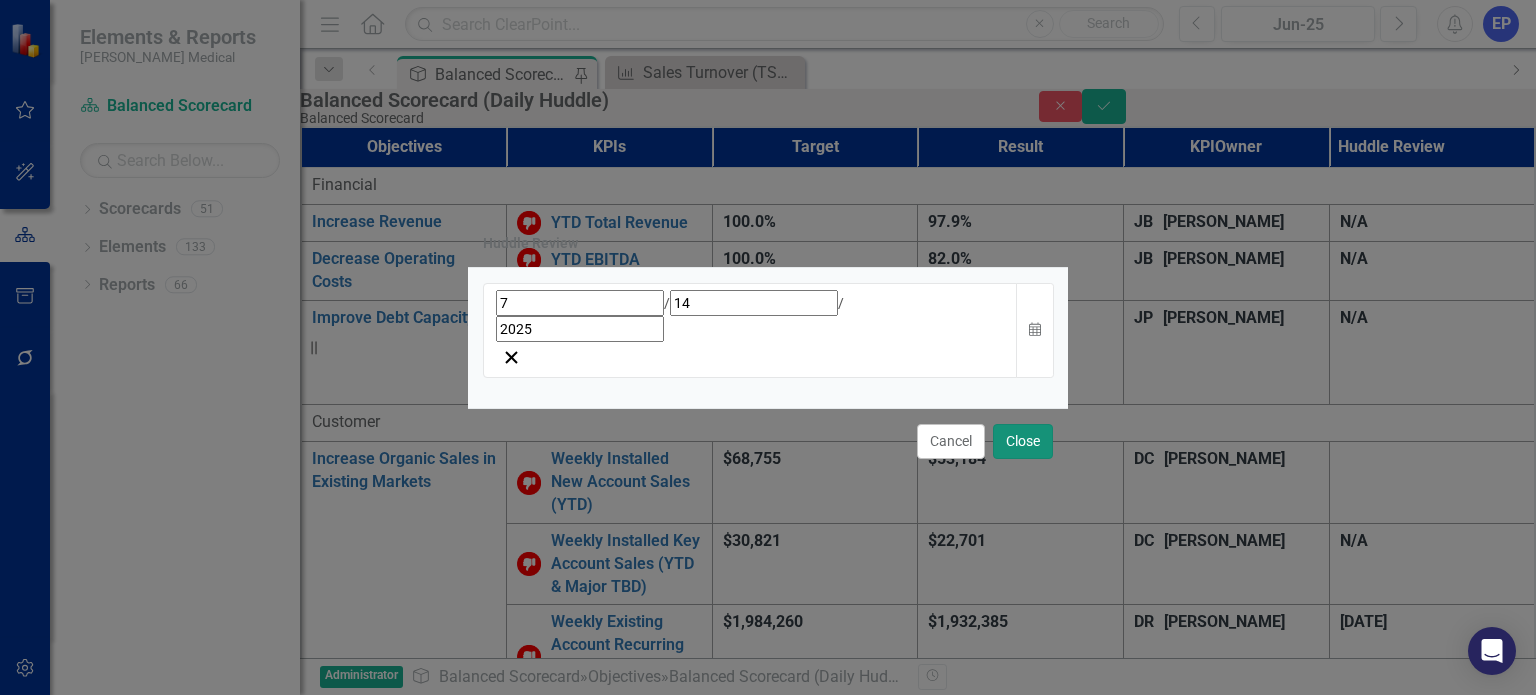 click on "Close" at bounding box center [1023, 441] 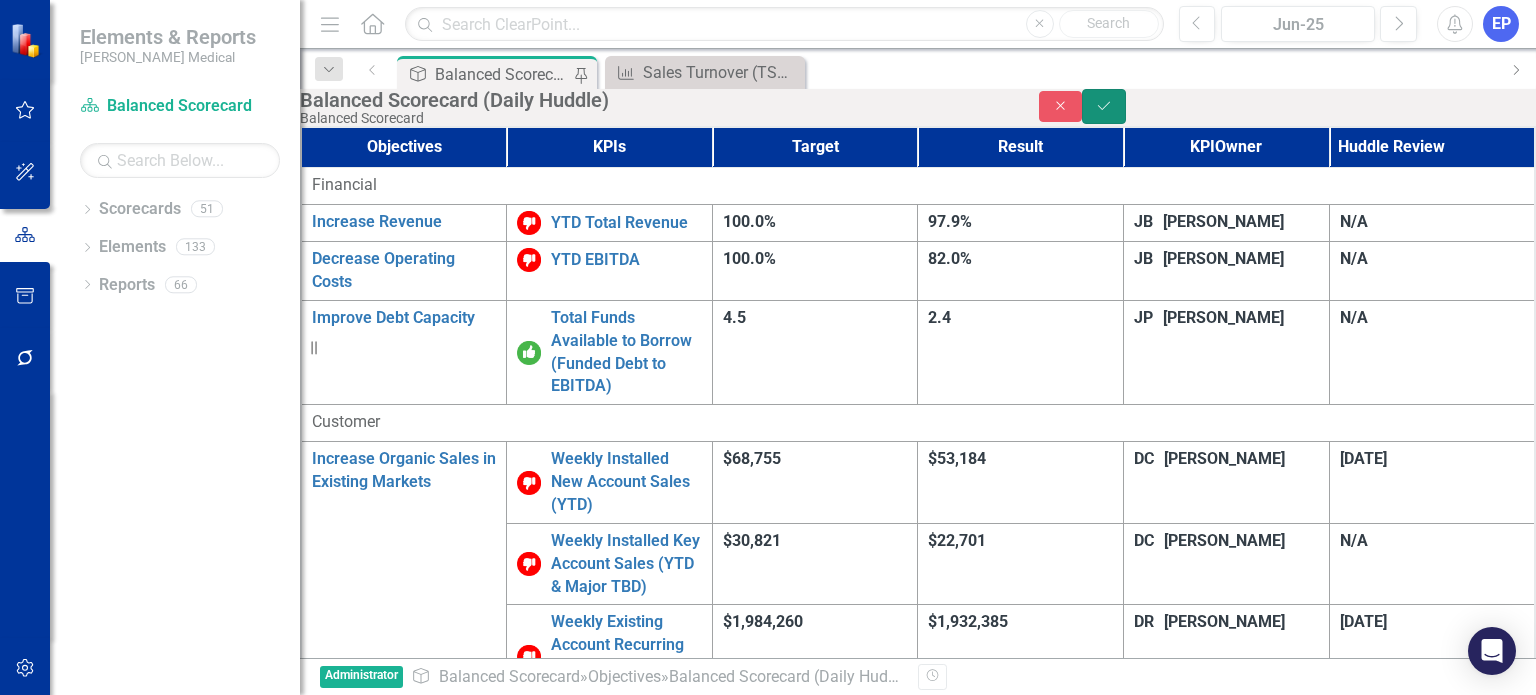 click on "Save" 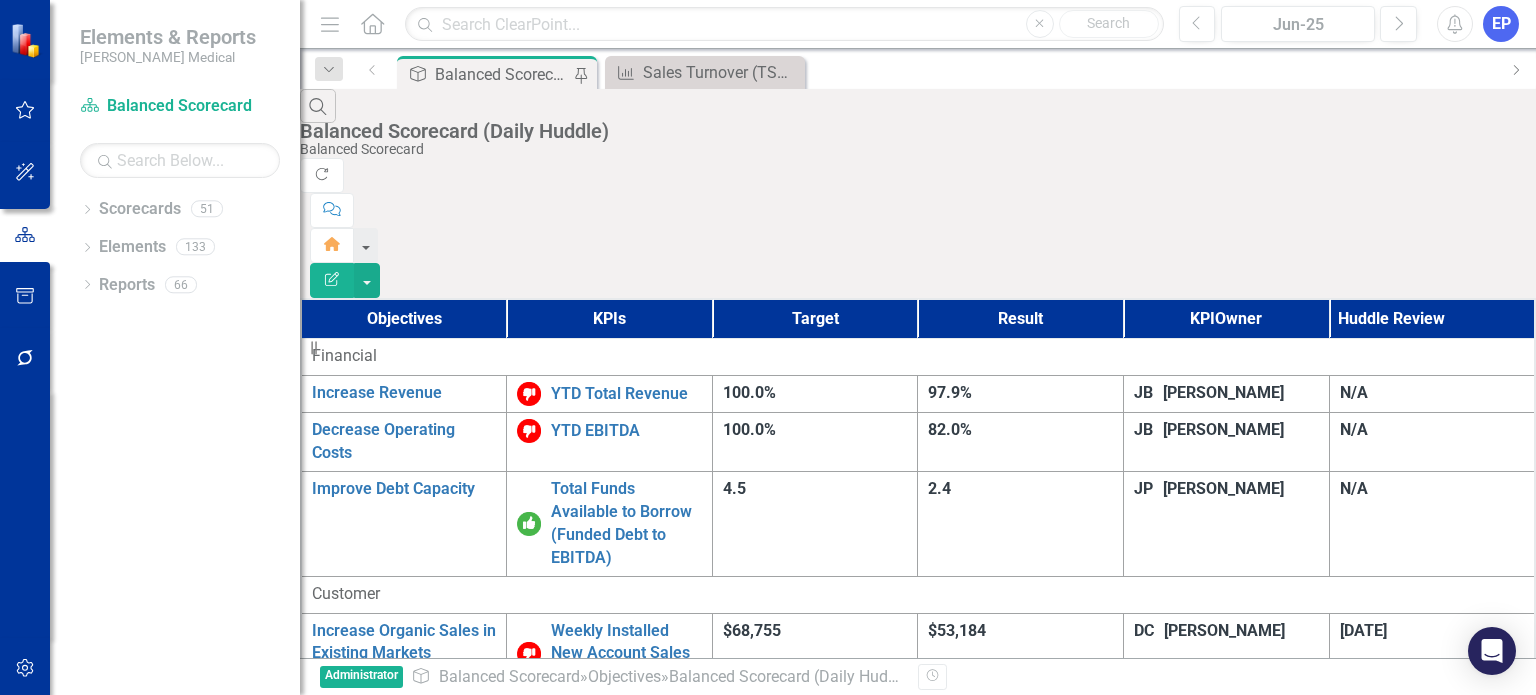 scroll, scrollTop: 100, scrollLeft: 0, axis: vertical 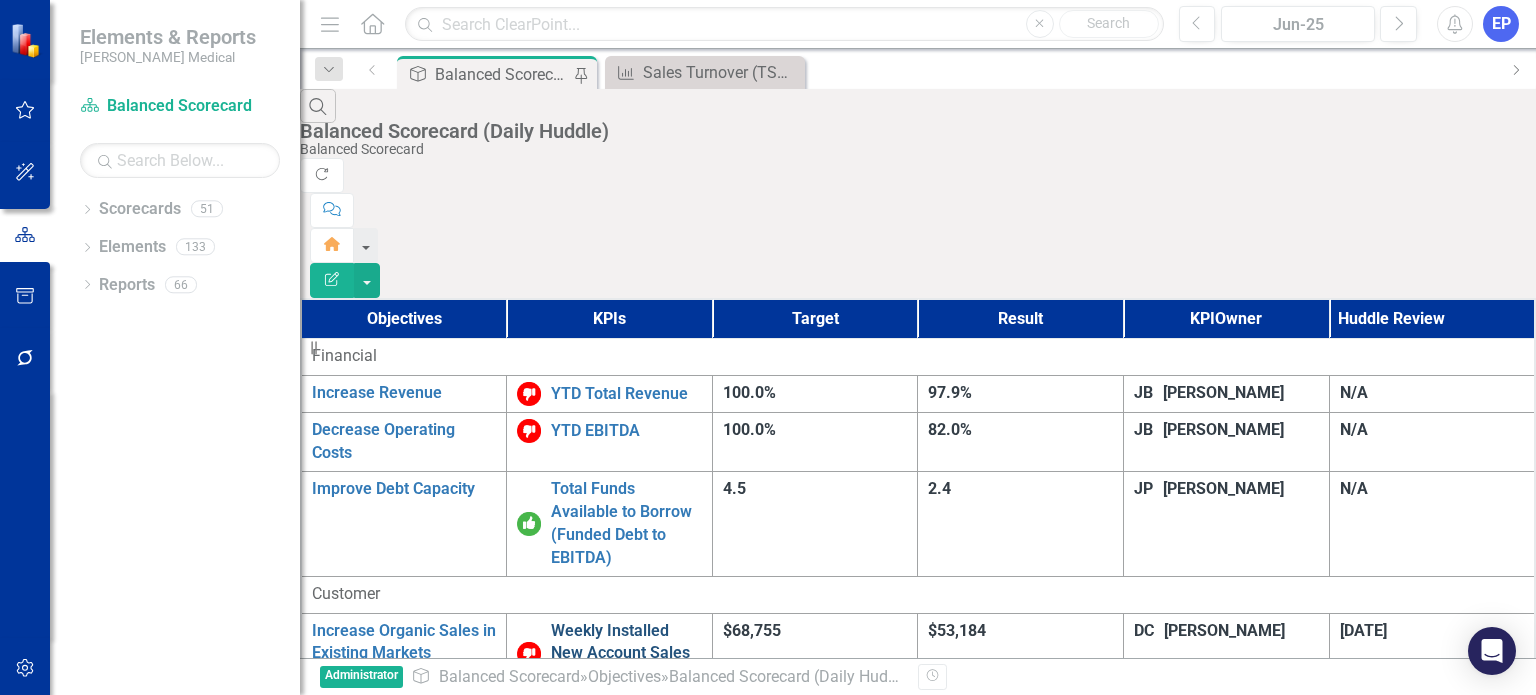 click on "Weekly Installed New Account Sales (YTD)" at bounding box center (626, 654) 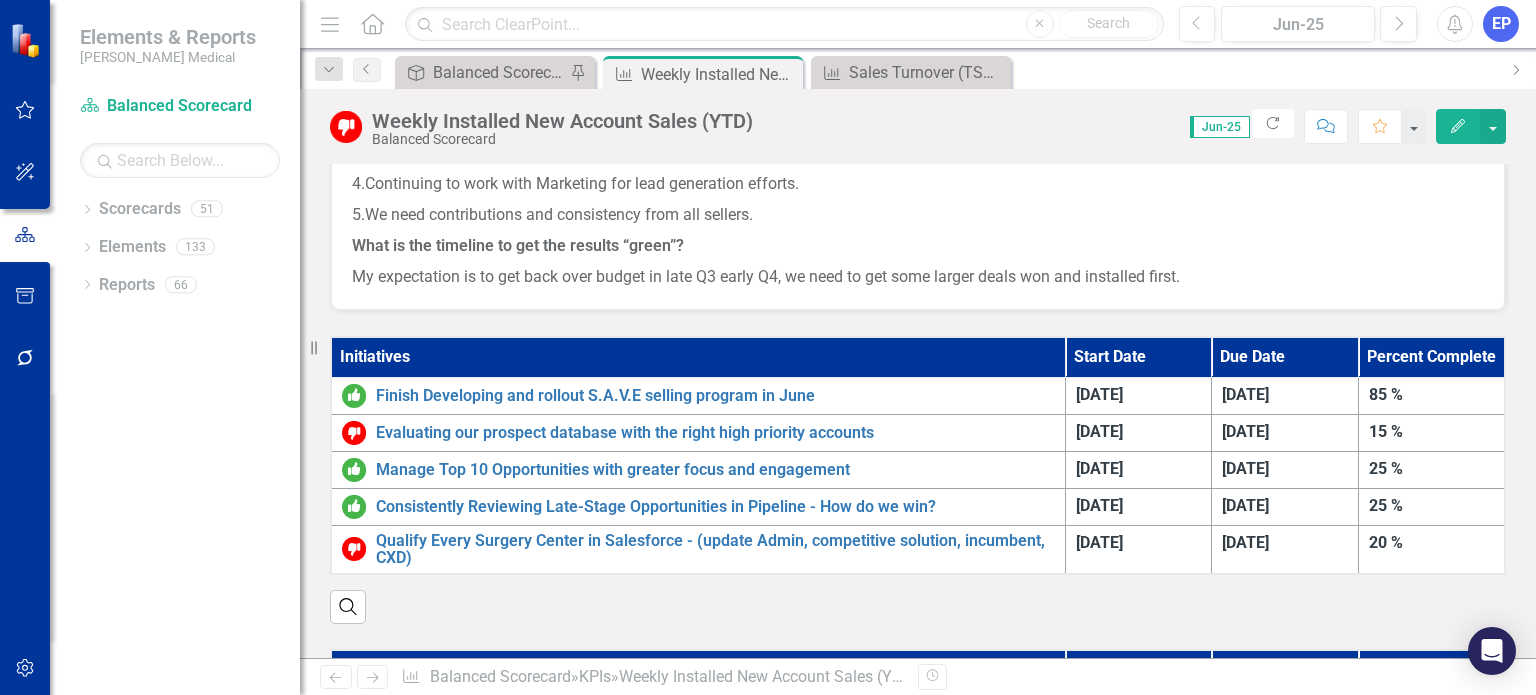 scroll, scrollTop: 1100, scrollLeft: 0, axis: vertical 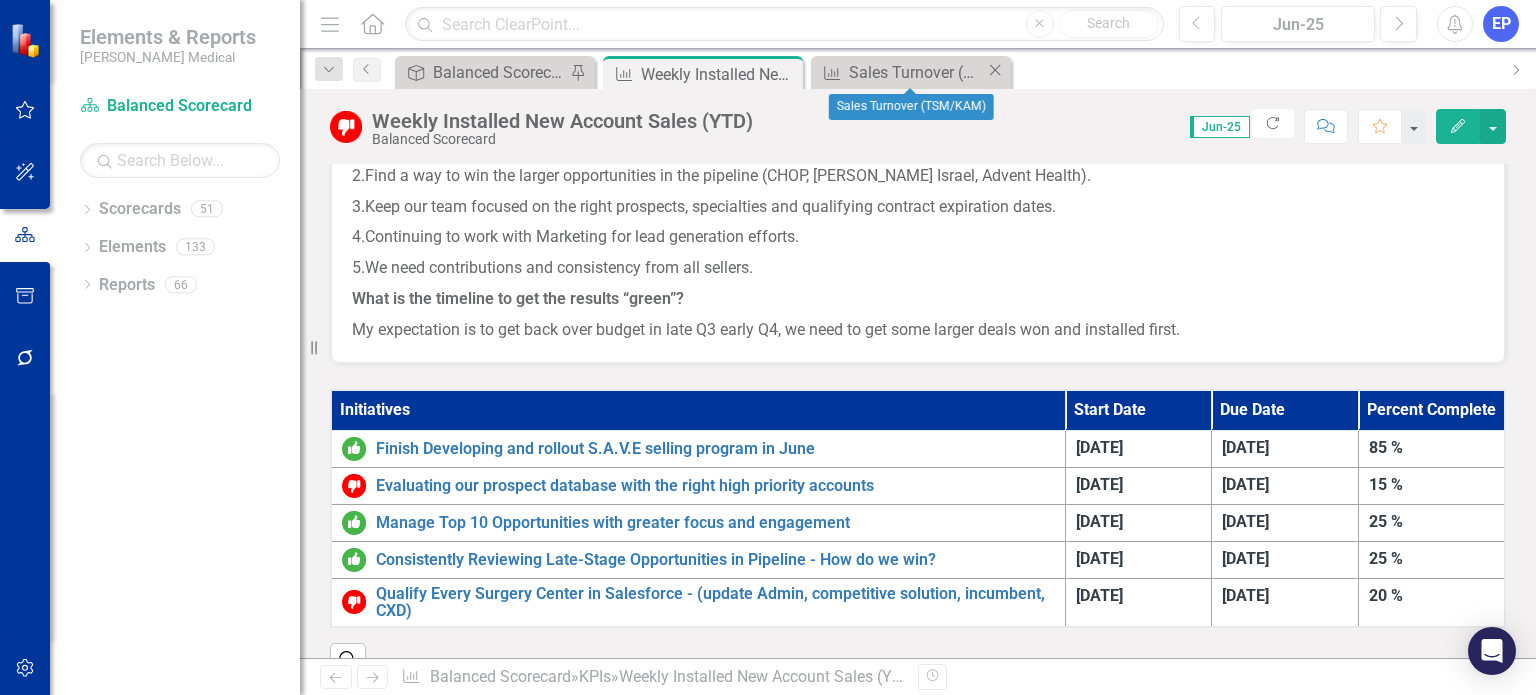click on "Close" 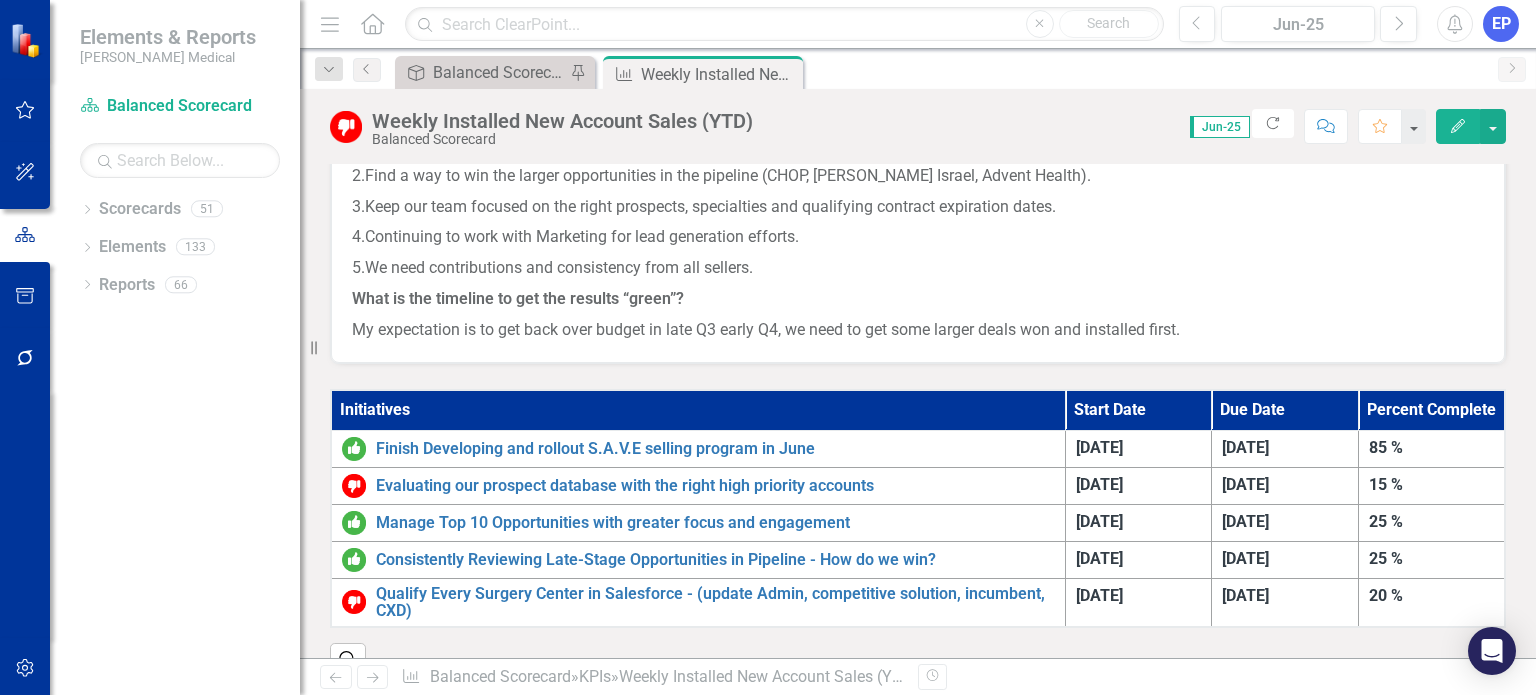 scroll, scrollTop: 1102, scrollLeft: 0, axis: vertical 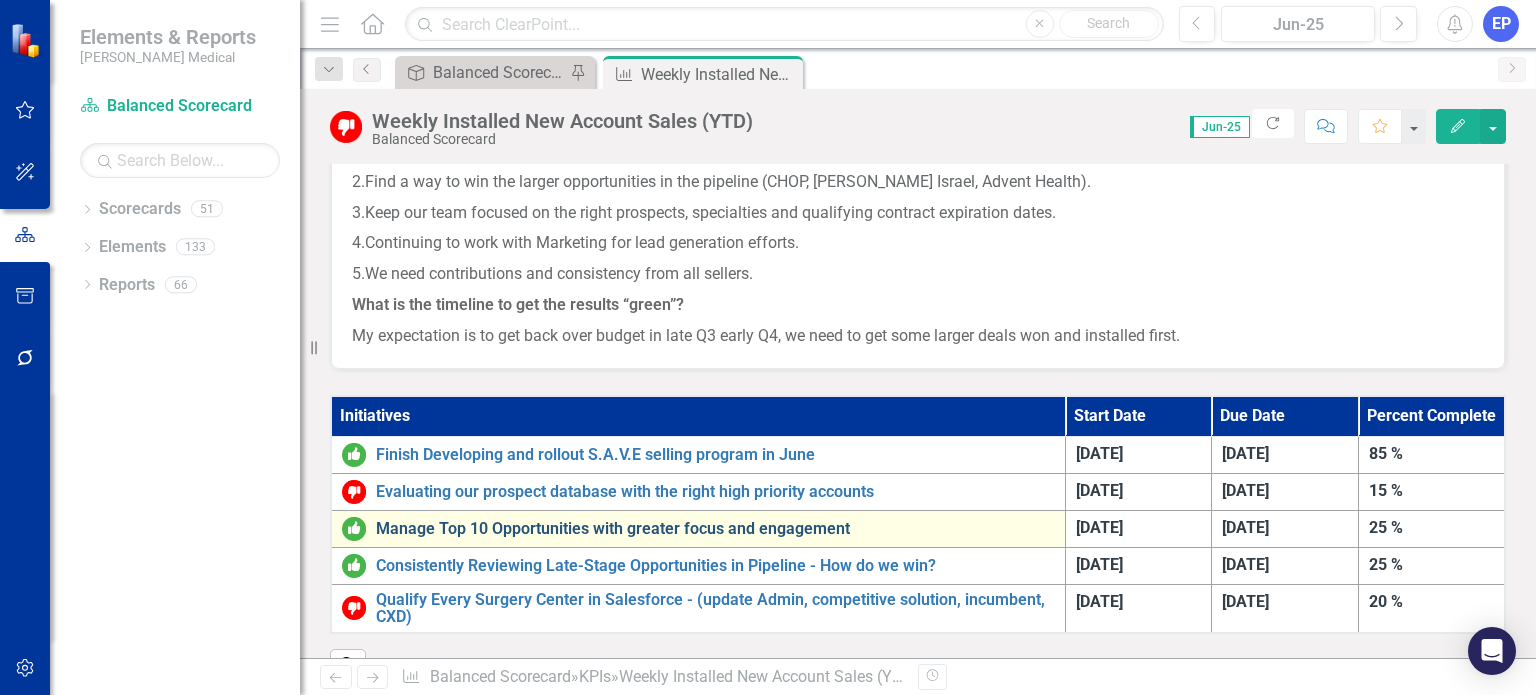 click on "Manage Top 10 Opportunities with greater focus and engagement" at bounding box center [715, 529] 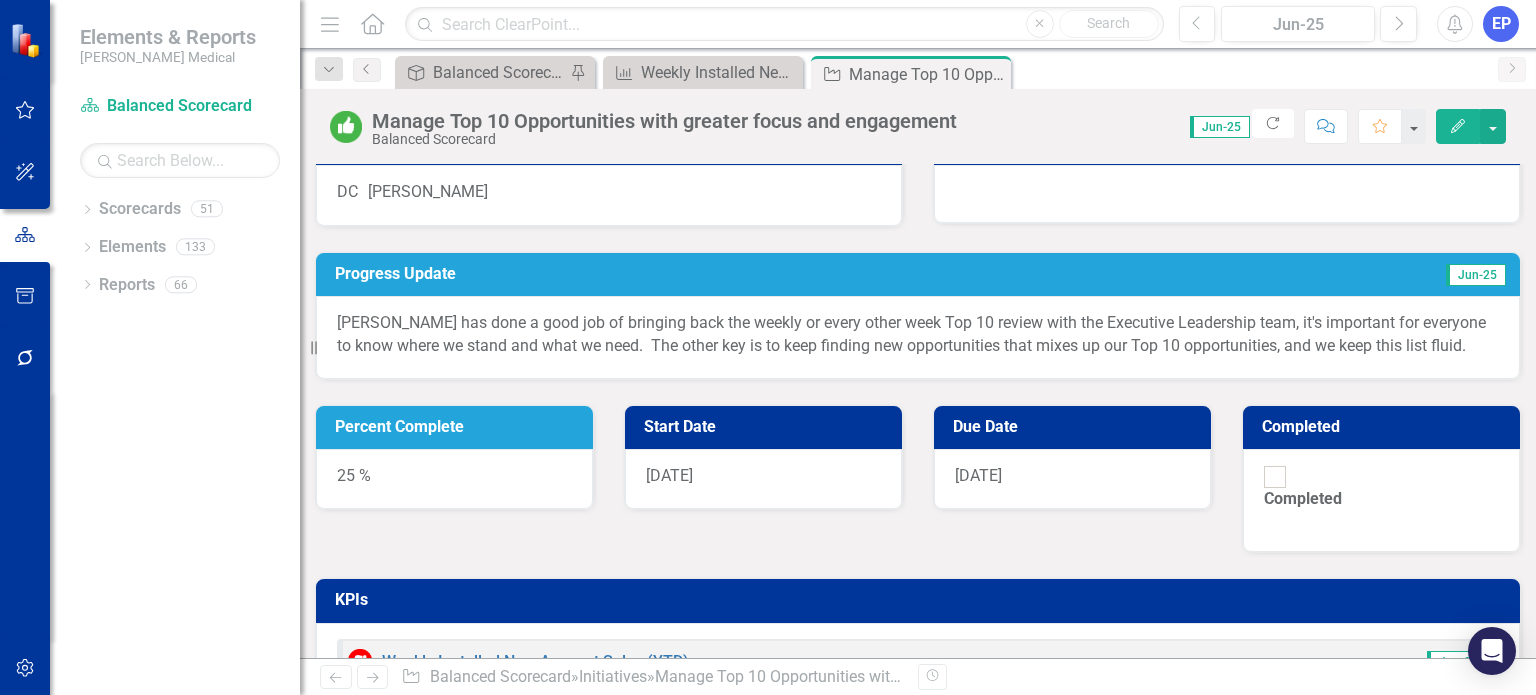 scroll, scrollTop: 0, scrollLeft: 0, axis: both 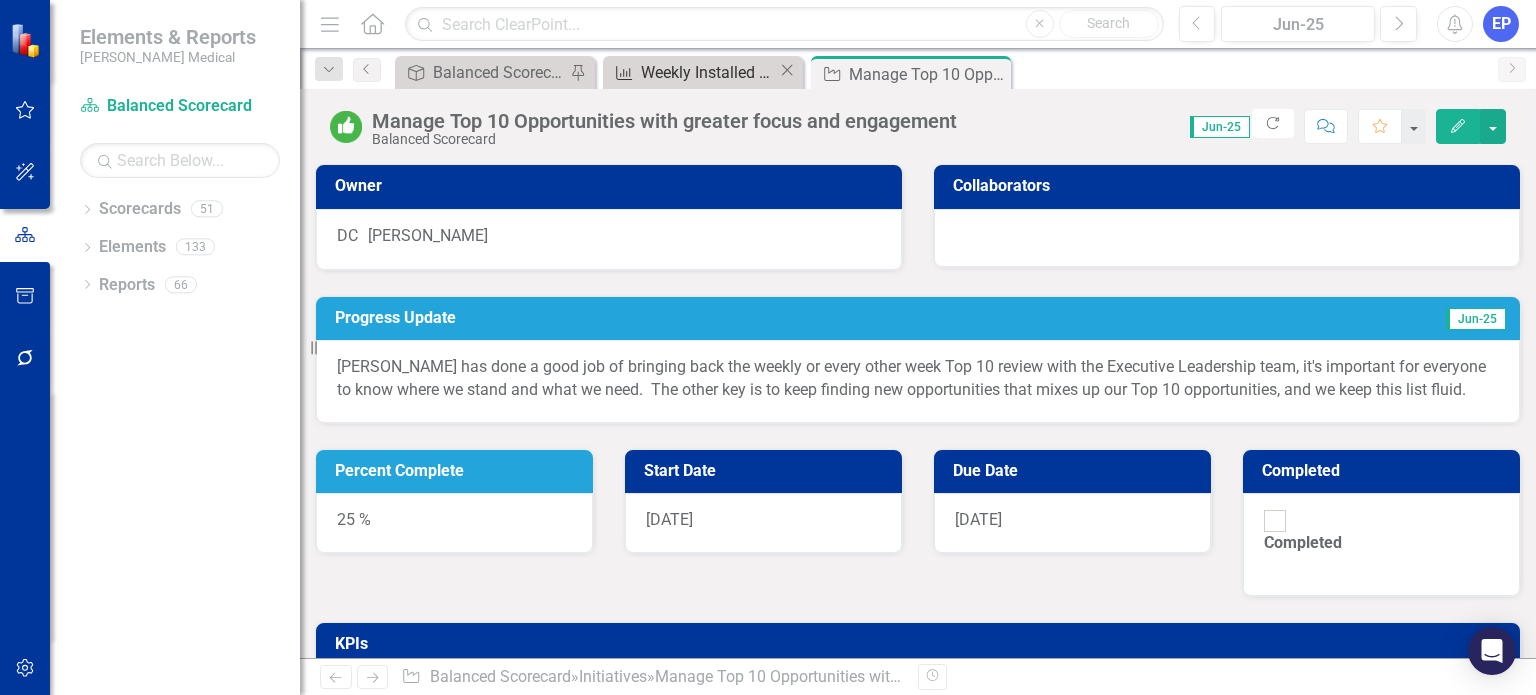 click on "Weekly Installed New Account Sales (YTD)" at bounding box center [709, 72] 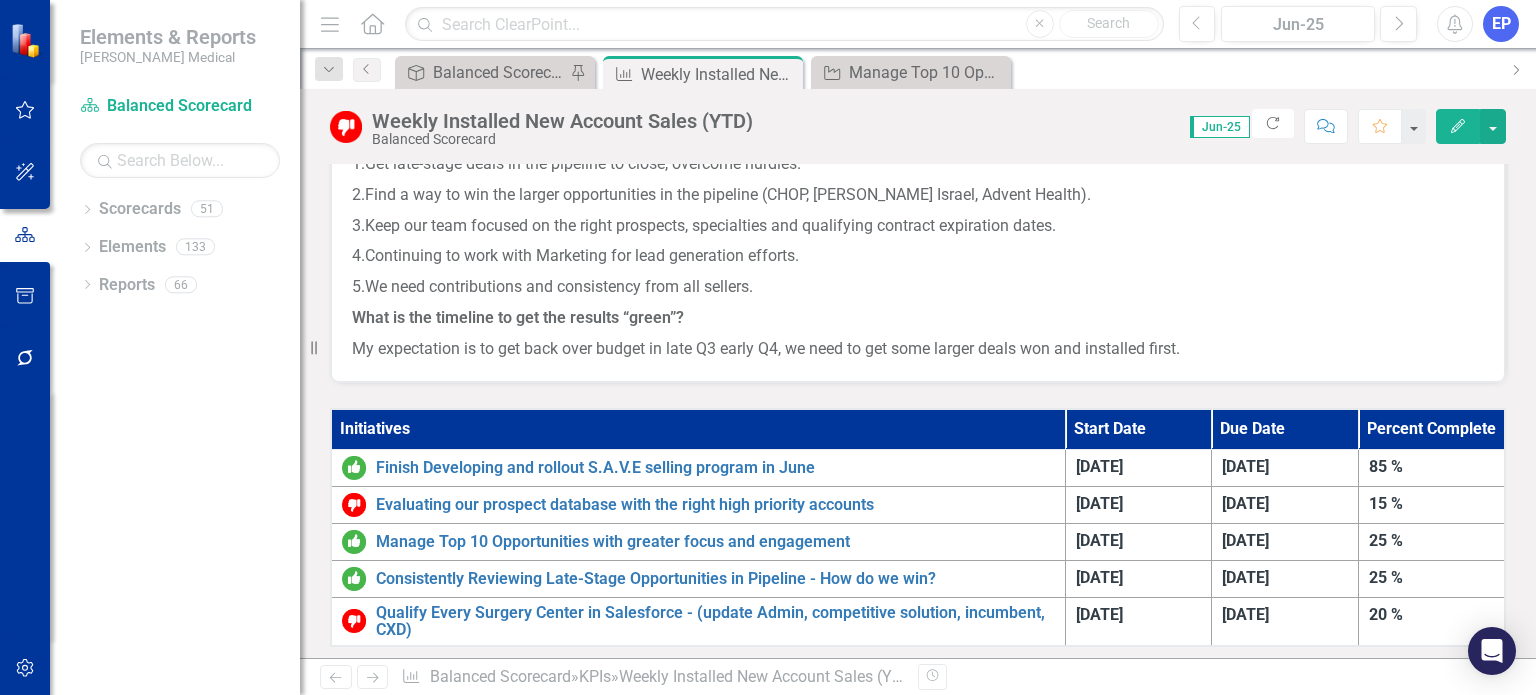 scroll, scrollTop: 1000, scrollLeft: 0, axis: vertical 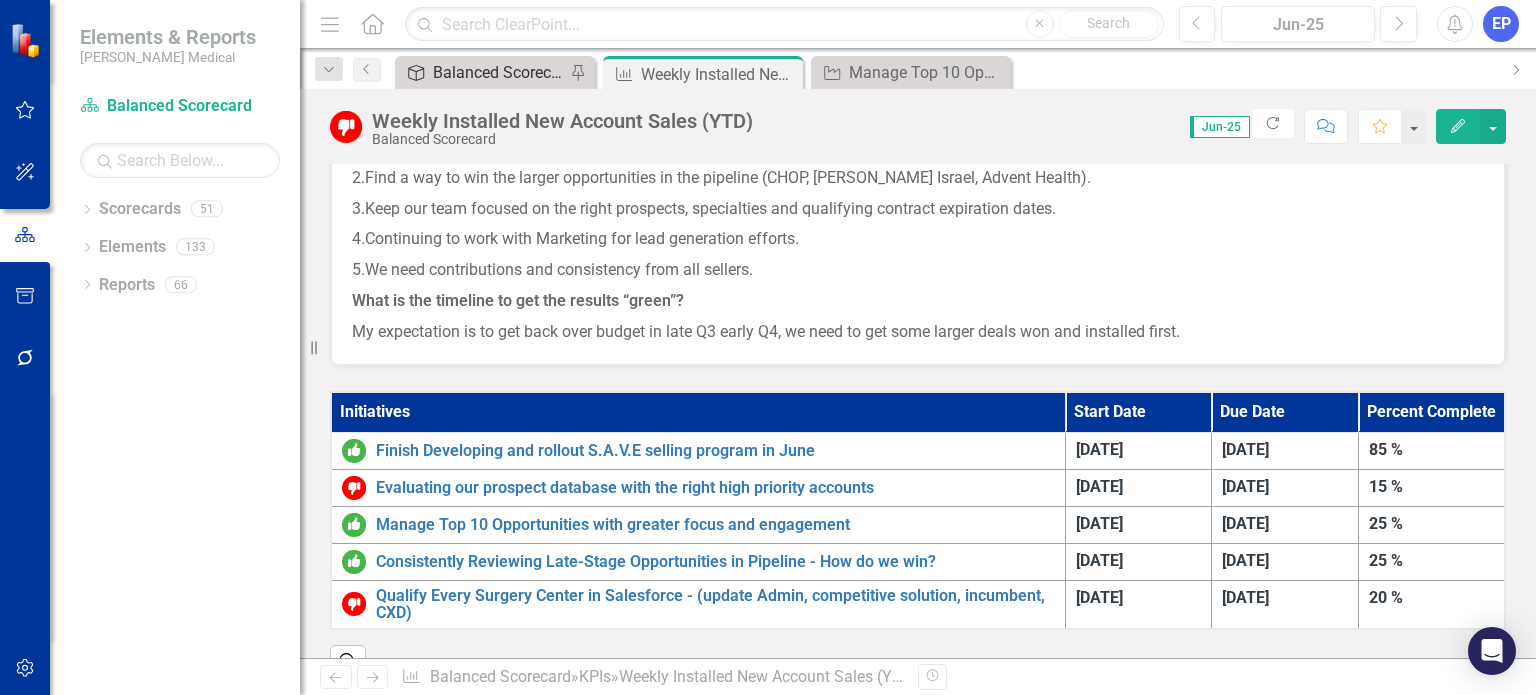click on "Balanced Scorecard (Daily Huddle)" at bounding box center (499, 72) 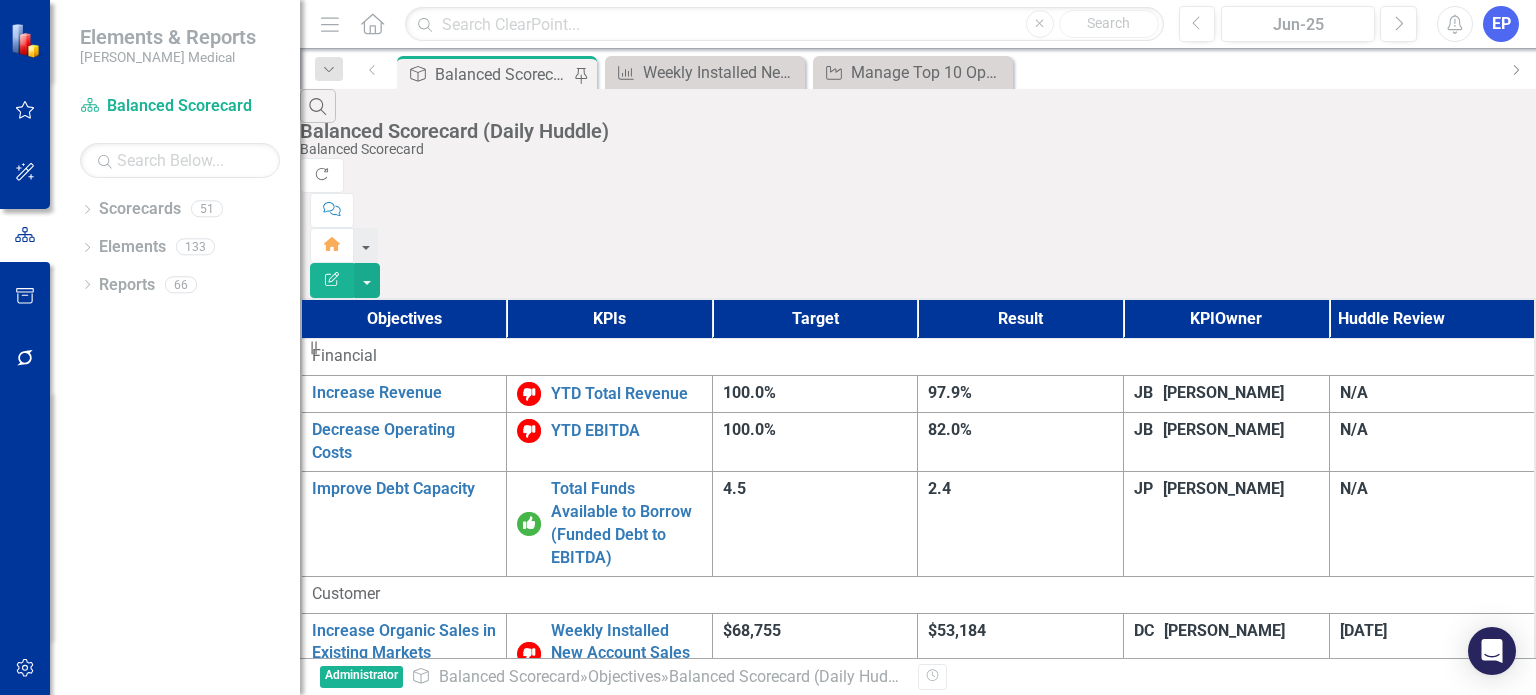 scroll, scrollTop: 200, scrollLeft: 0, axis: vertical 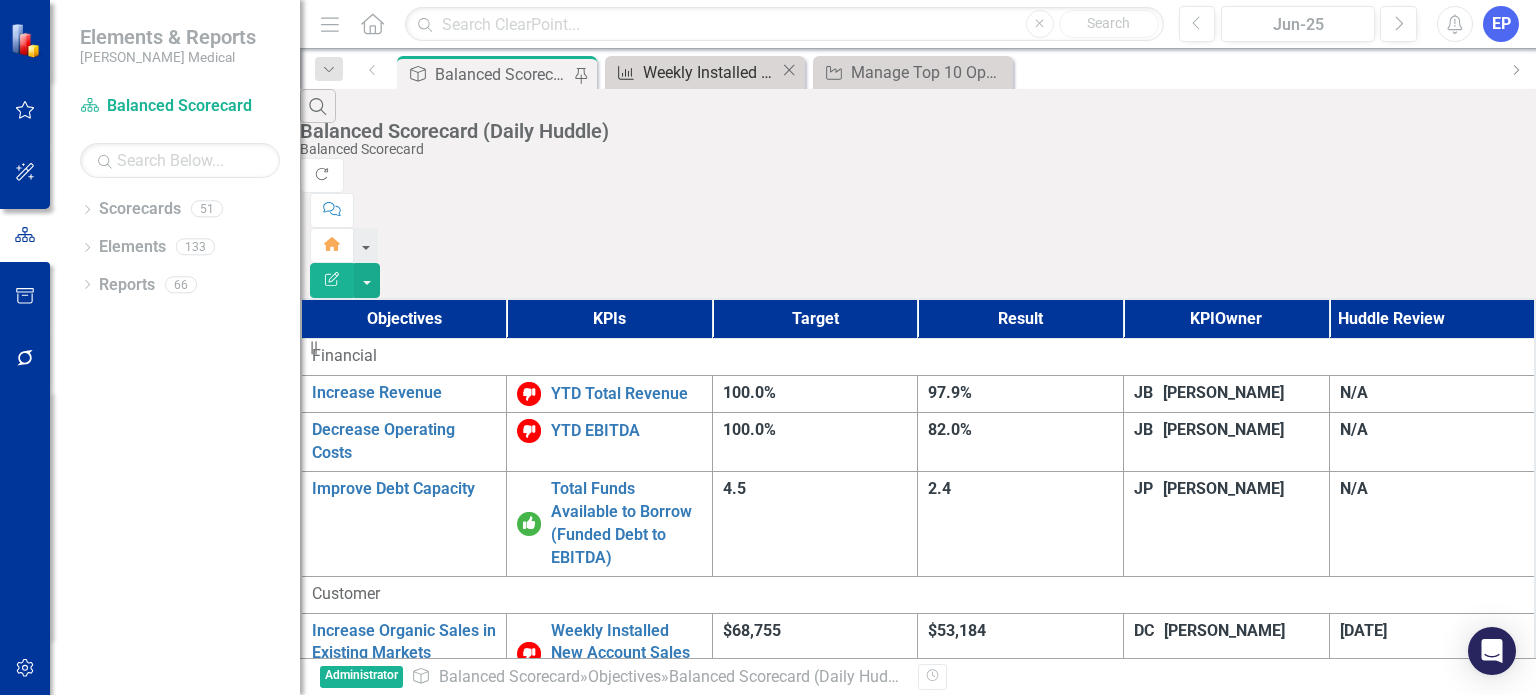 click on "Weekly Installed New Account Sales (YTD)" at bounding box center [711, 72] 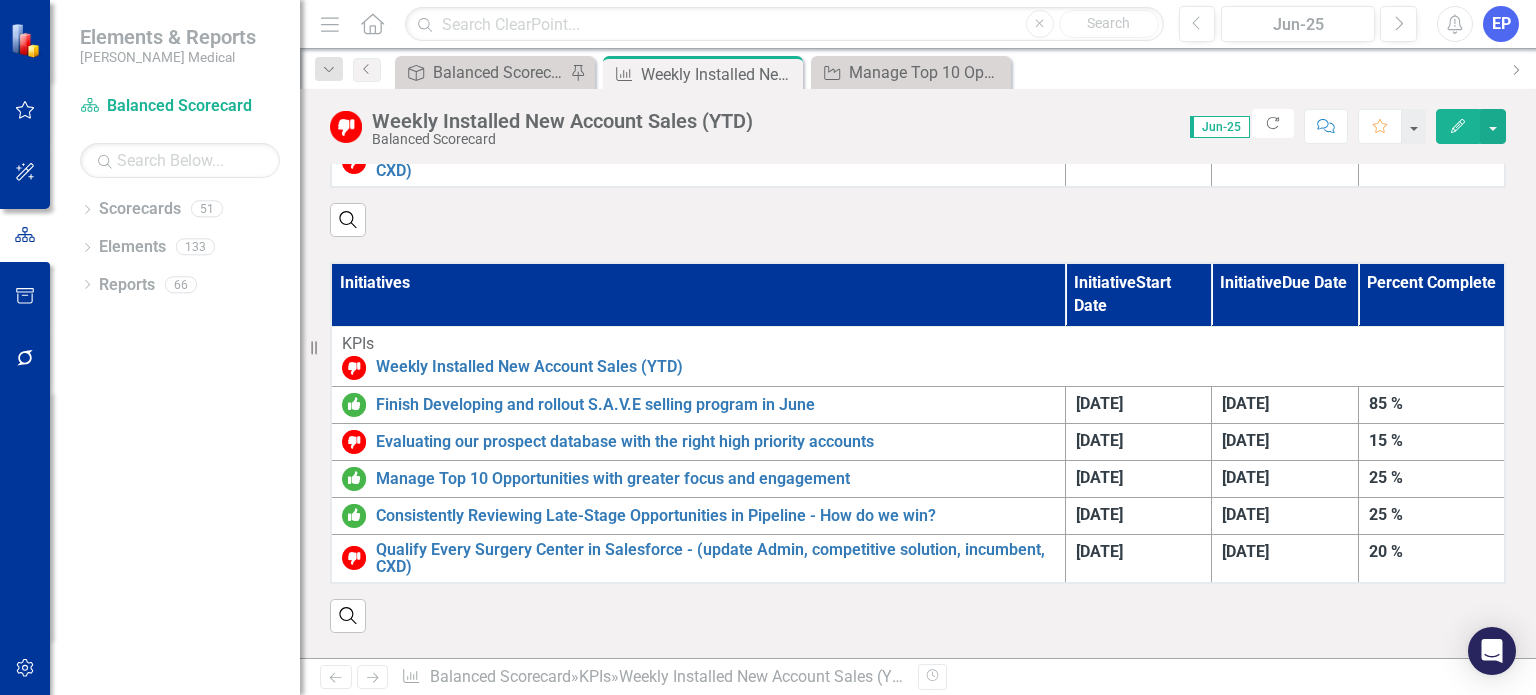 scroll, scrollTop: 1300, scrollLeft: 0, axis: vertical 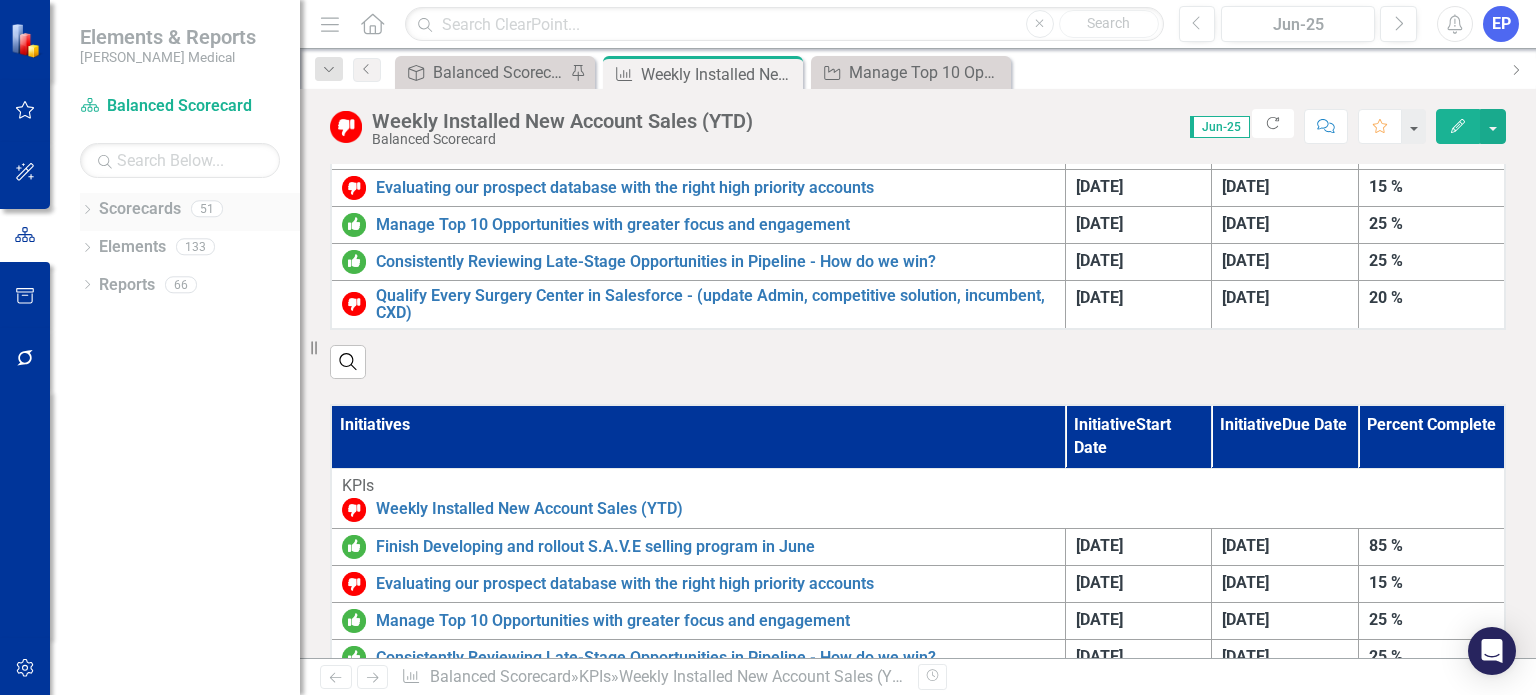 click on "Dropdown" 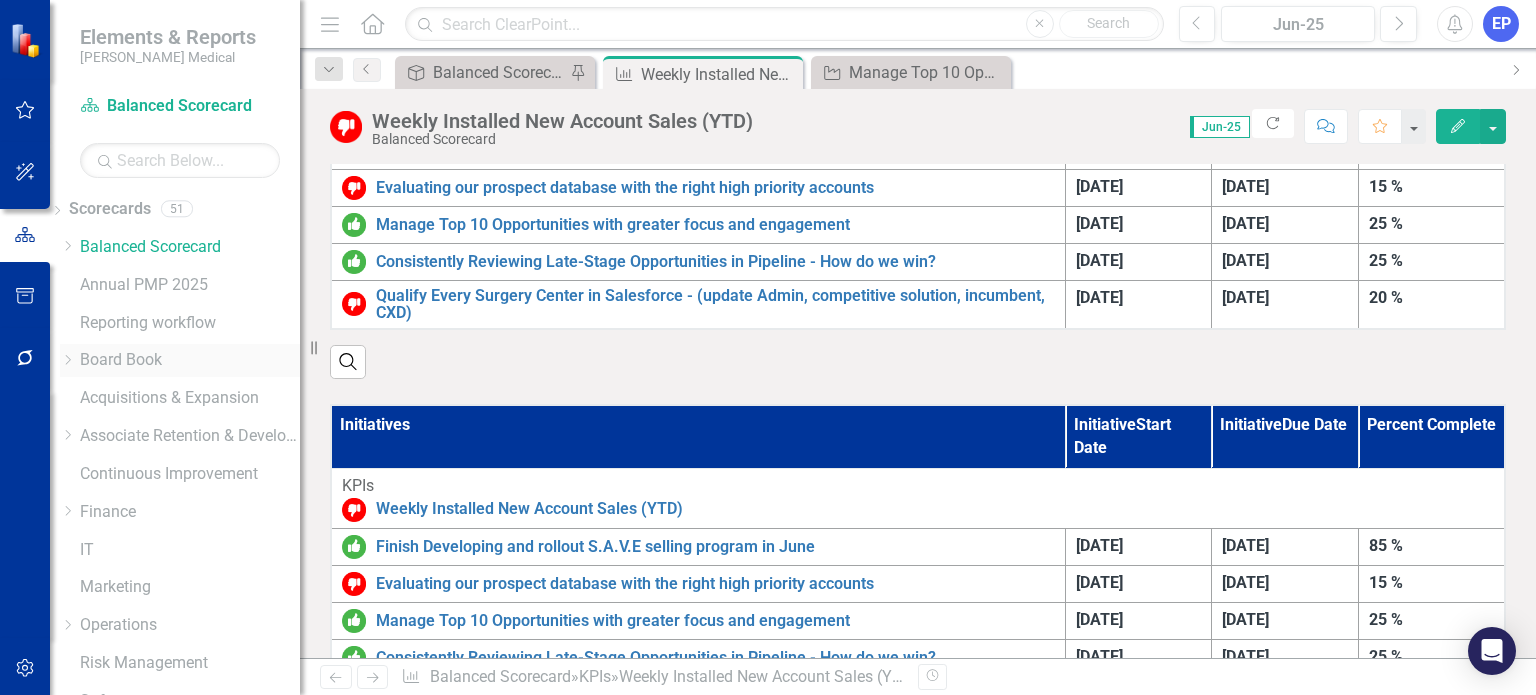 click on "Dropdown" 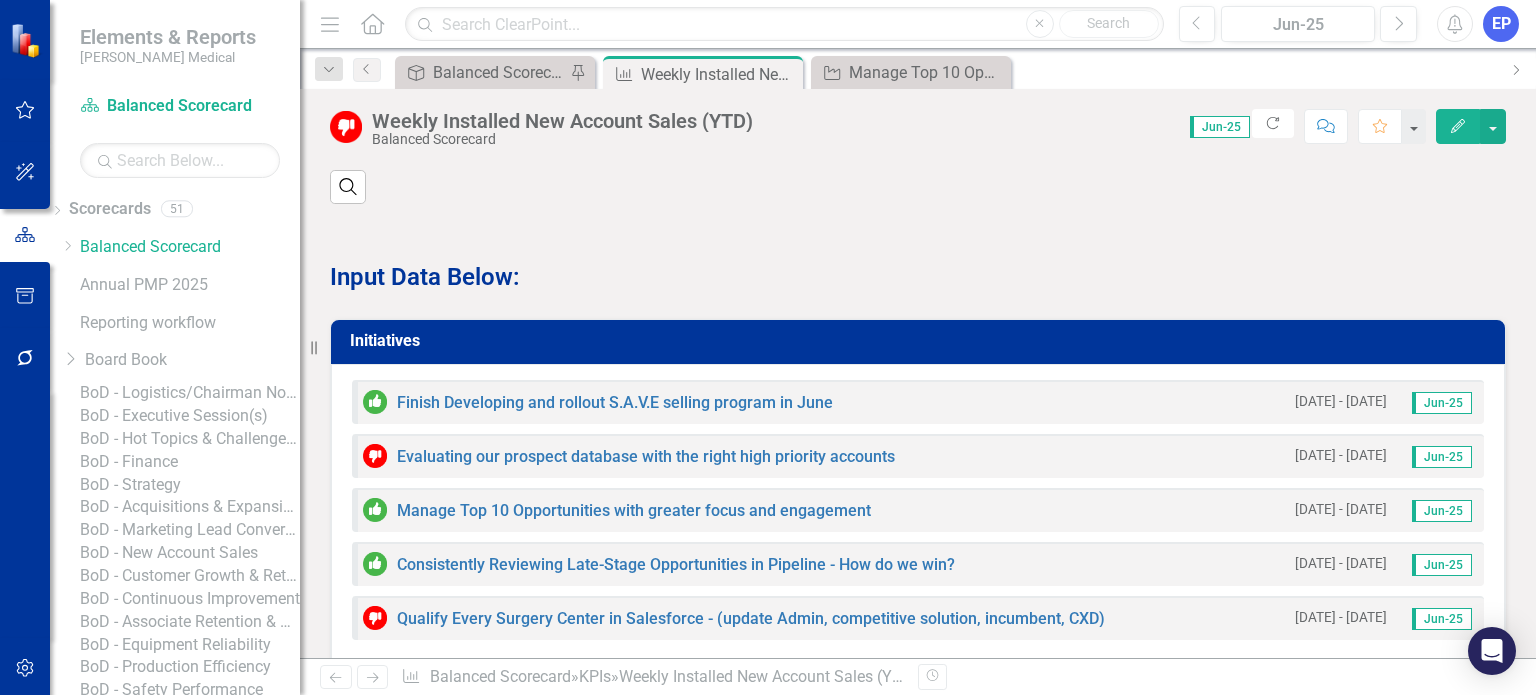 scroll, scrollTop: 1900, scrollLeft: 0, axis: vertical 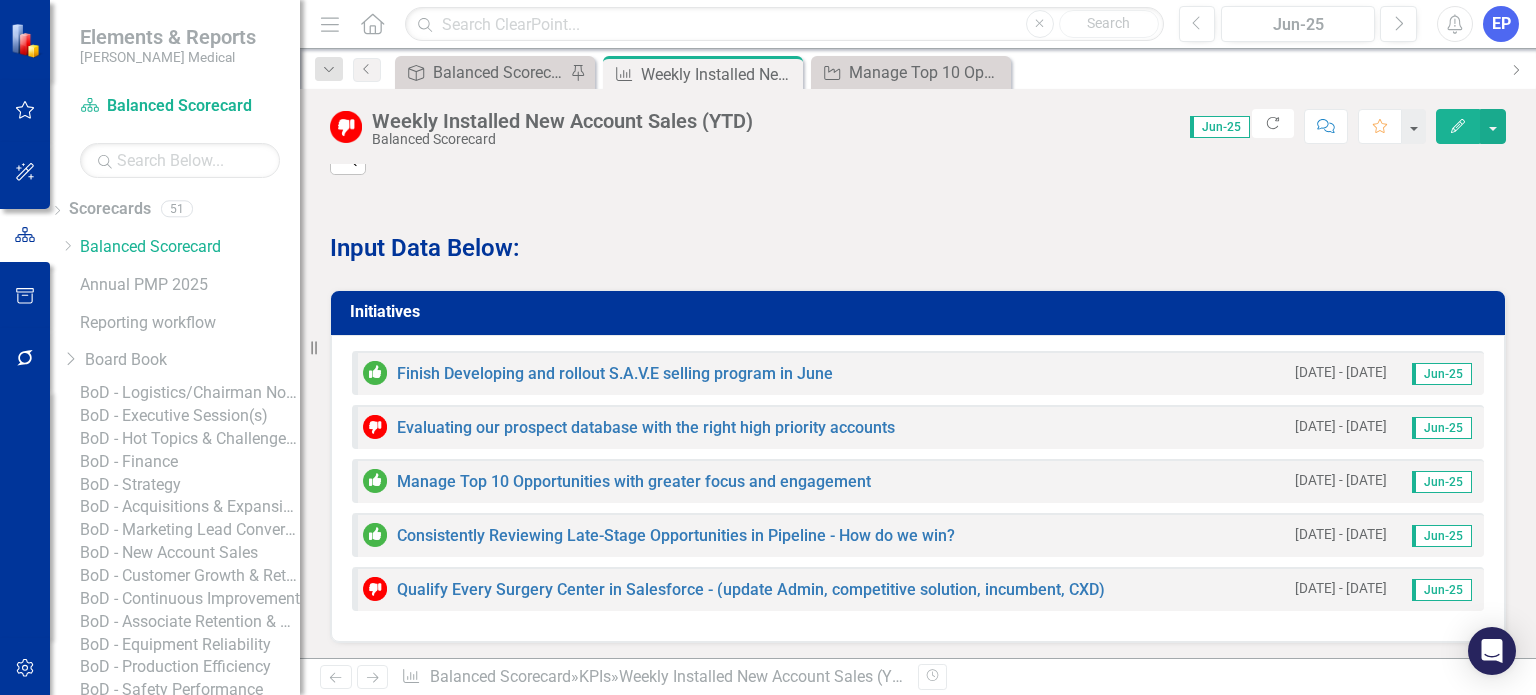 click on "Initiatives" at bounding box center [921, 312] 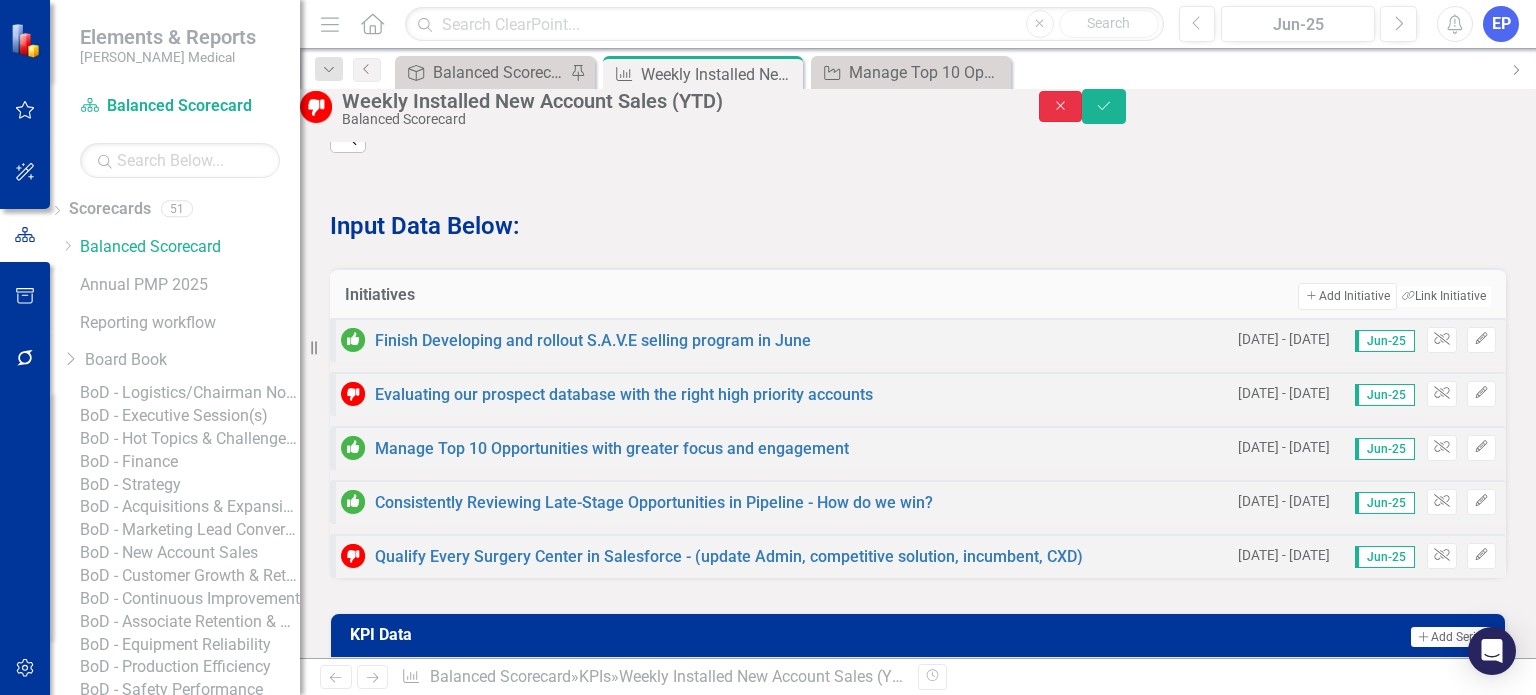 click on "Close" 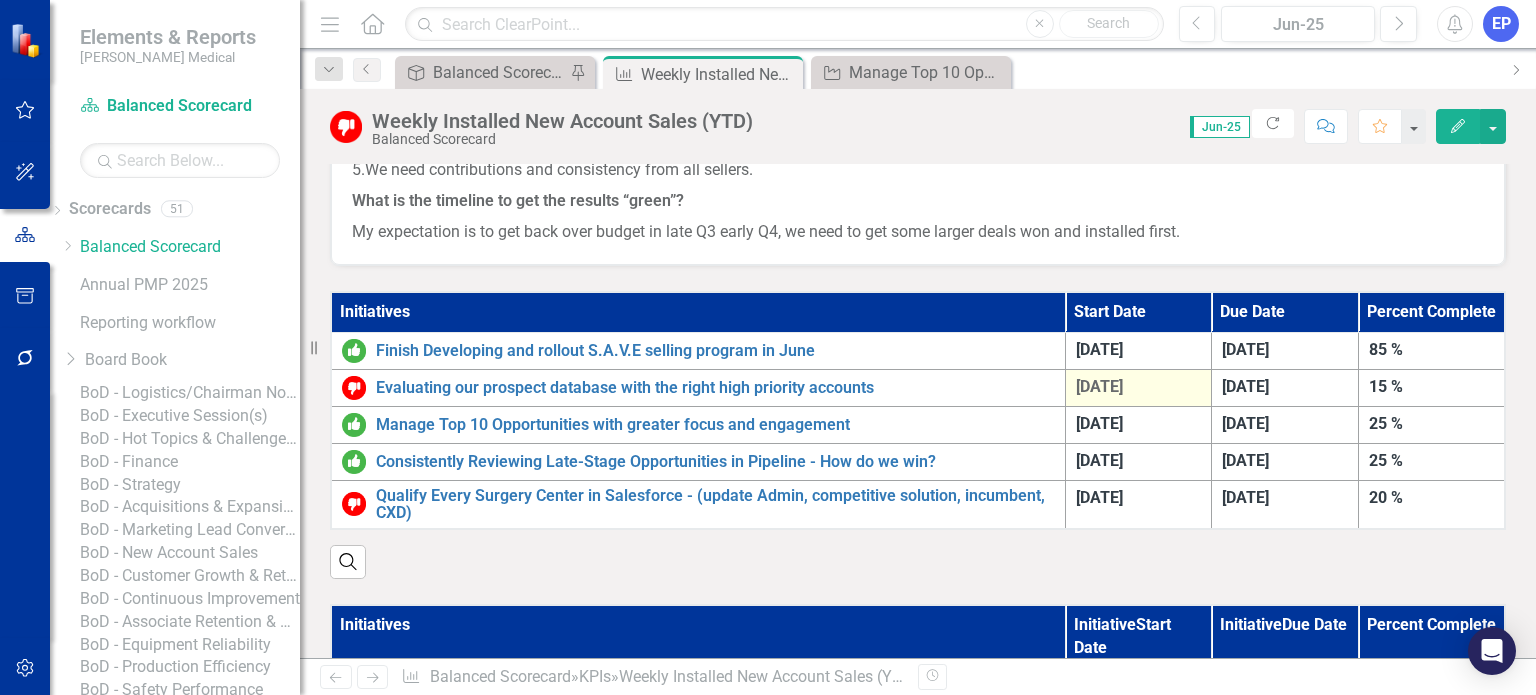 scroll, scrollTop: 1100, scrollLeft: 0, axis: vertical 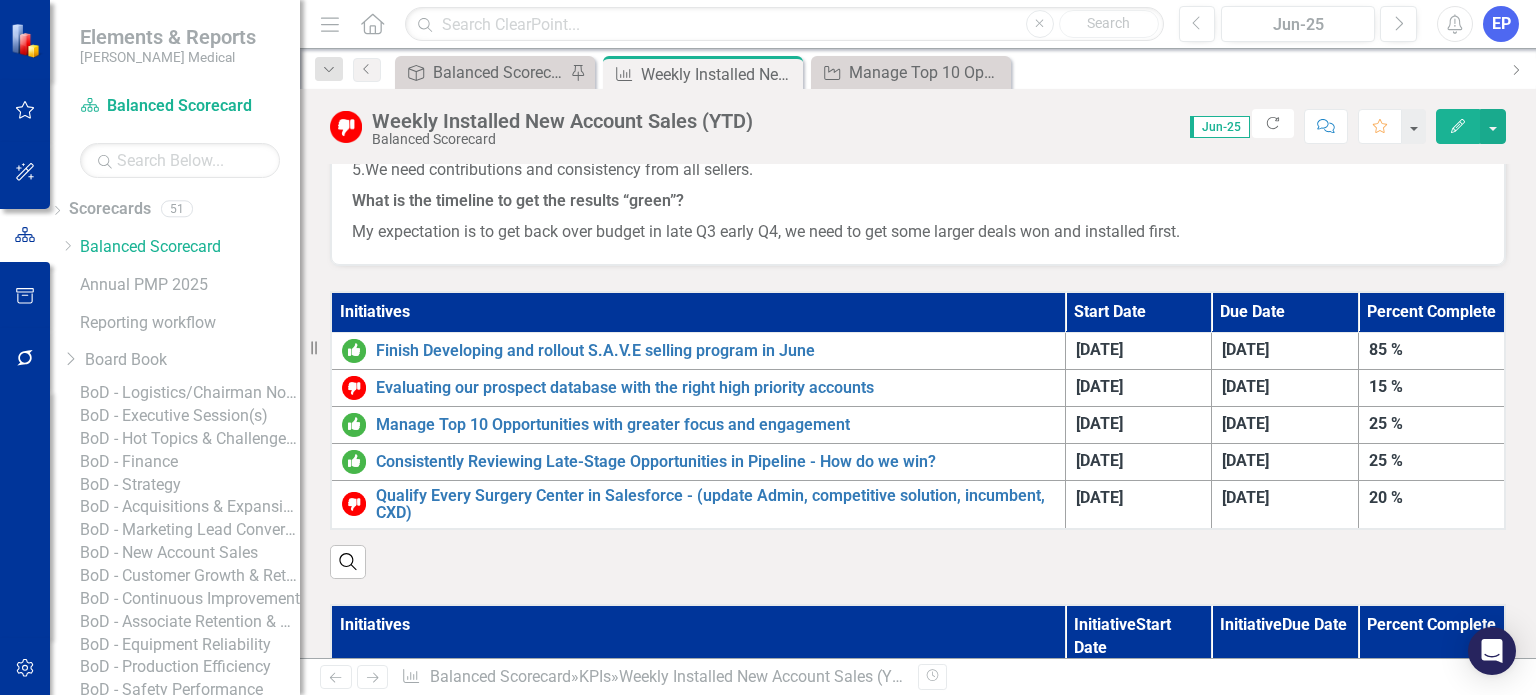 click on "Initiatives" at bounding box center (698, 312) 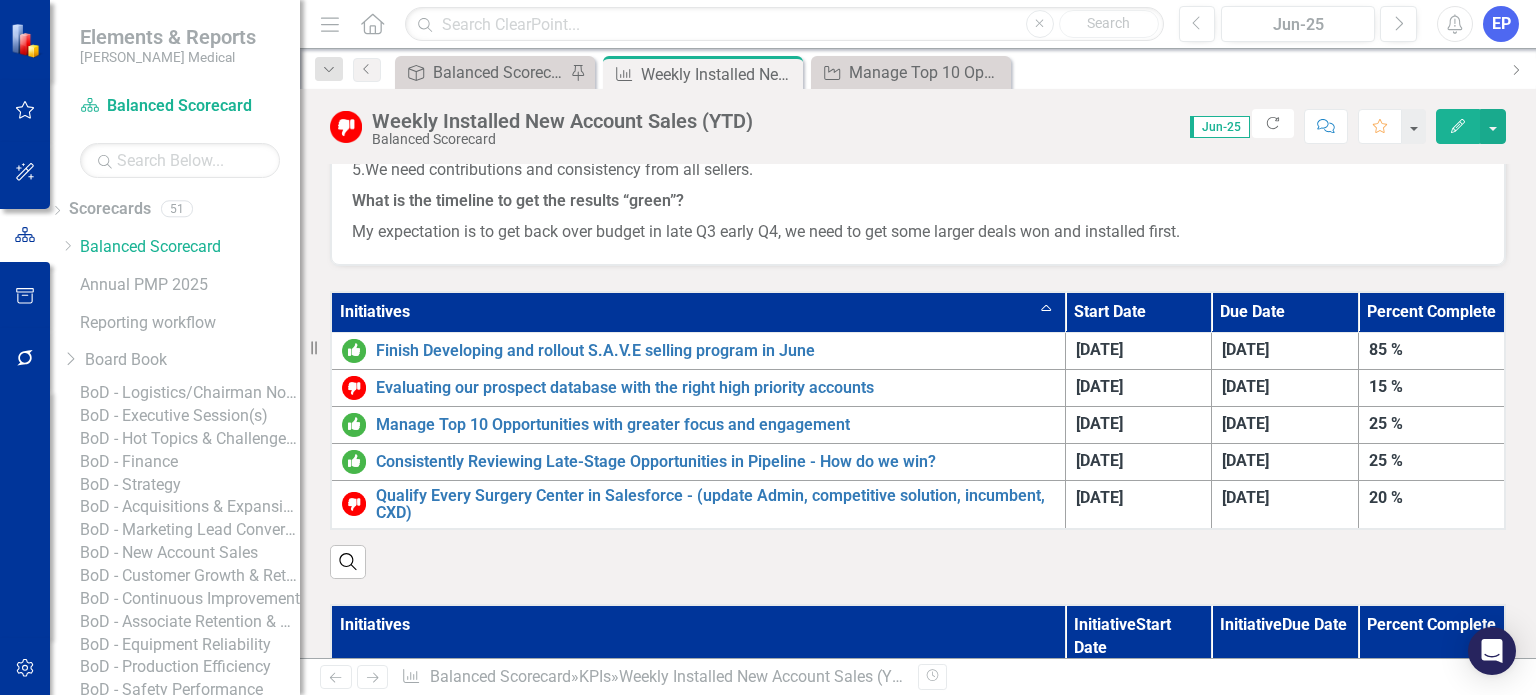 click on "Initiatives Sort Ascending" at bounding box center [698, 312] 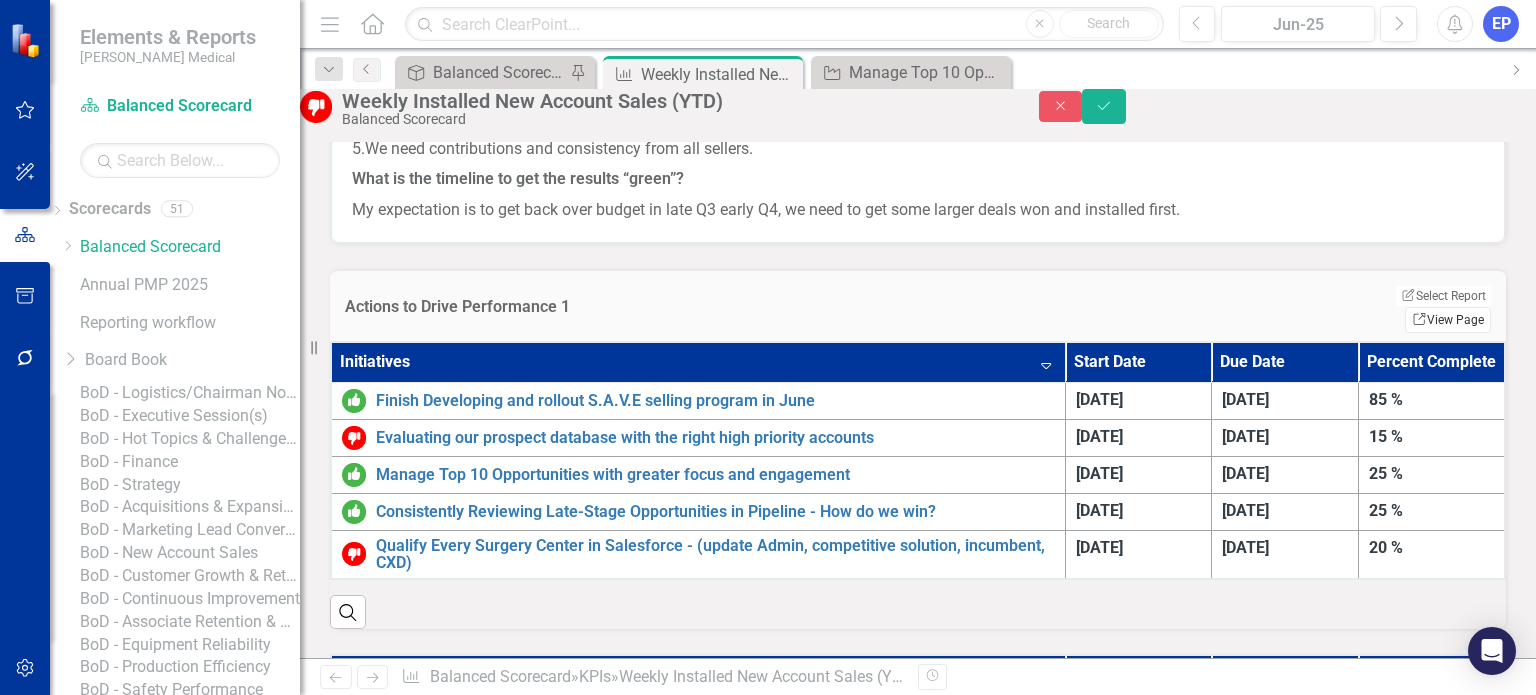 click on "Link  View Page" at bounding box center (1448, 320) 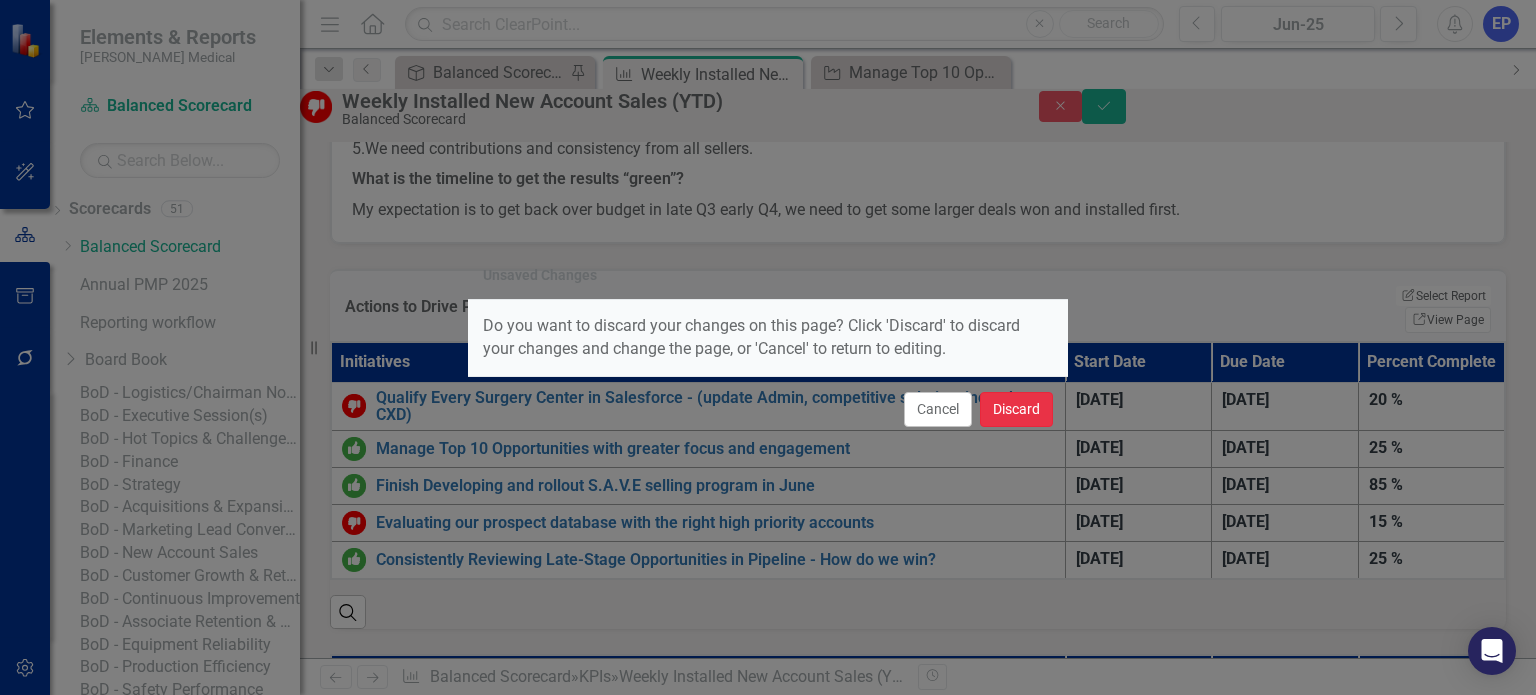click on "Discard" at bounding box center [1016, 409] 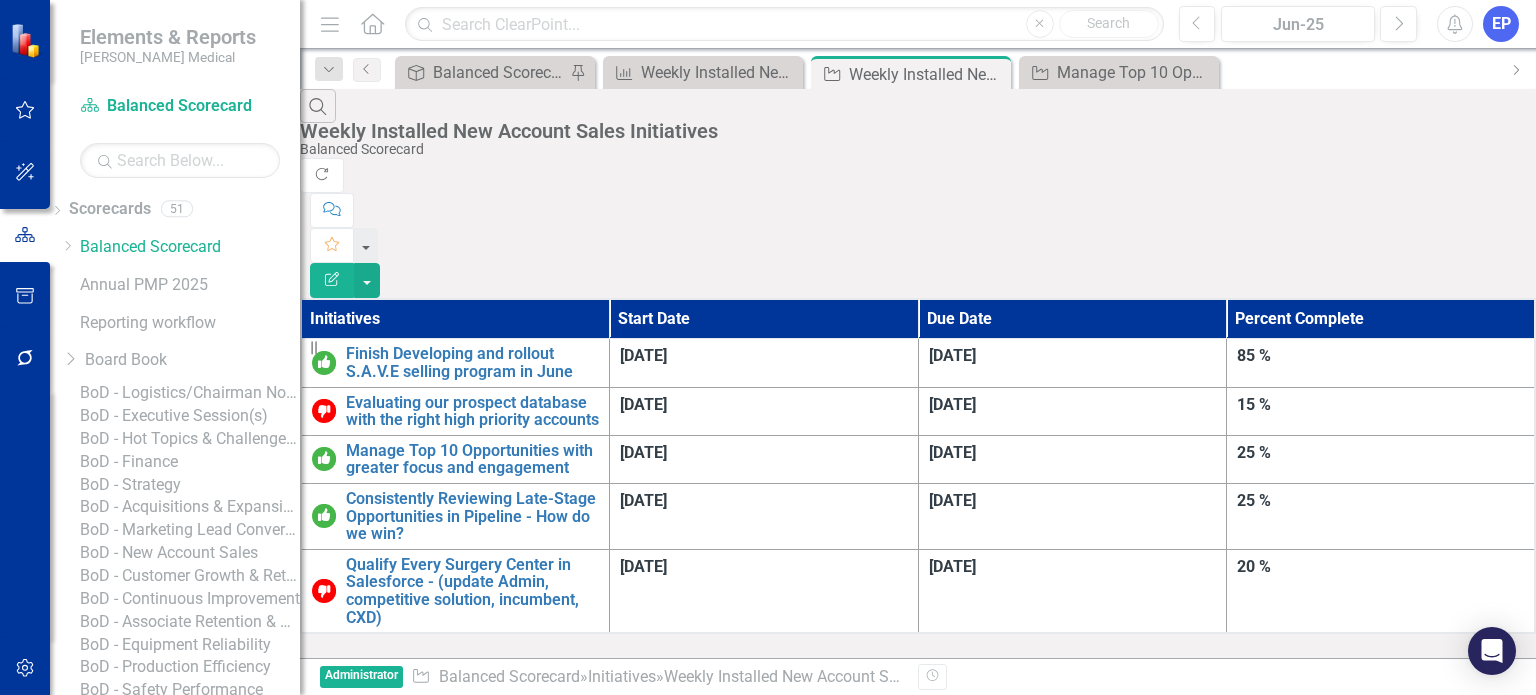 click on "Edit Report" 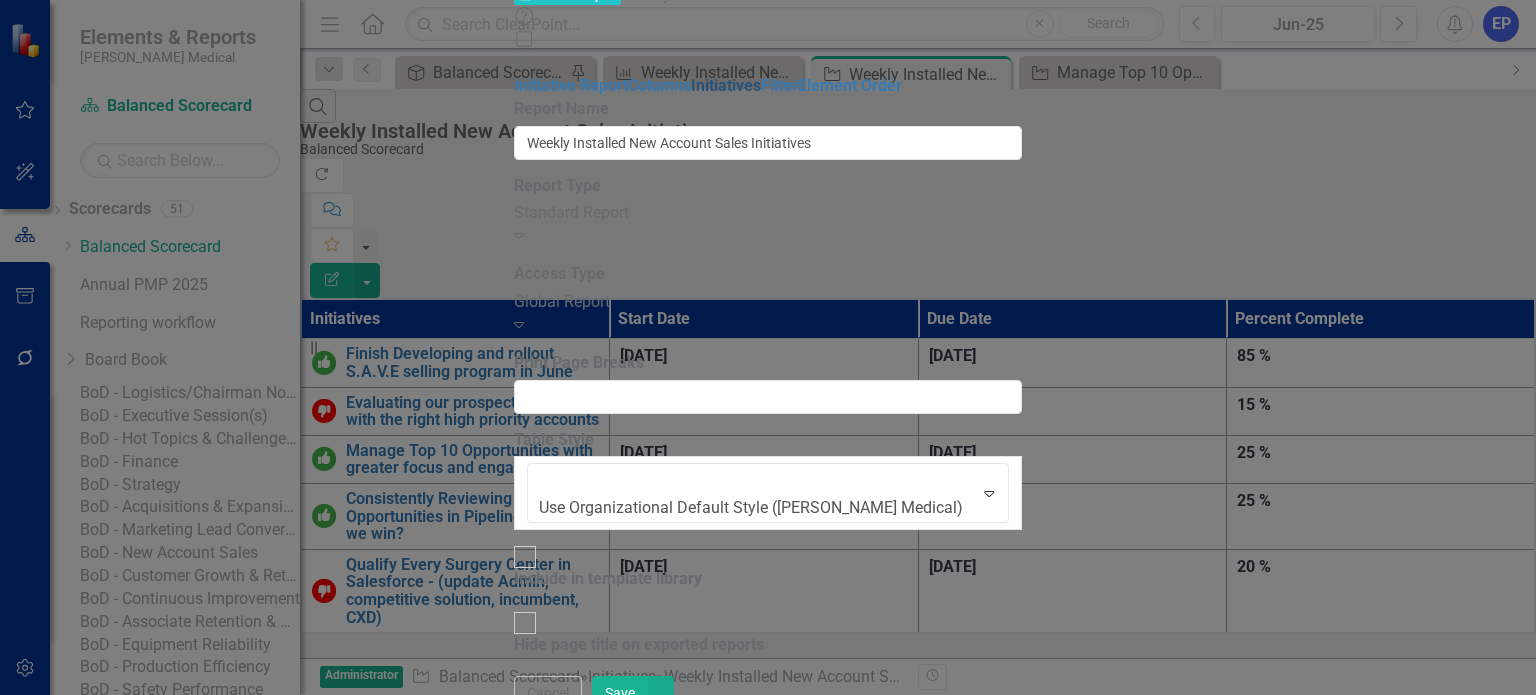 click on "Initiatives" at bounding box center (726, 85) 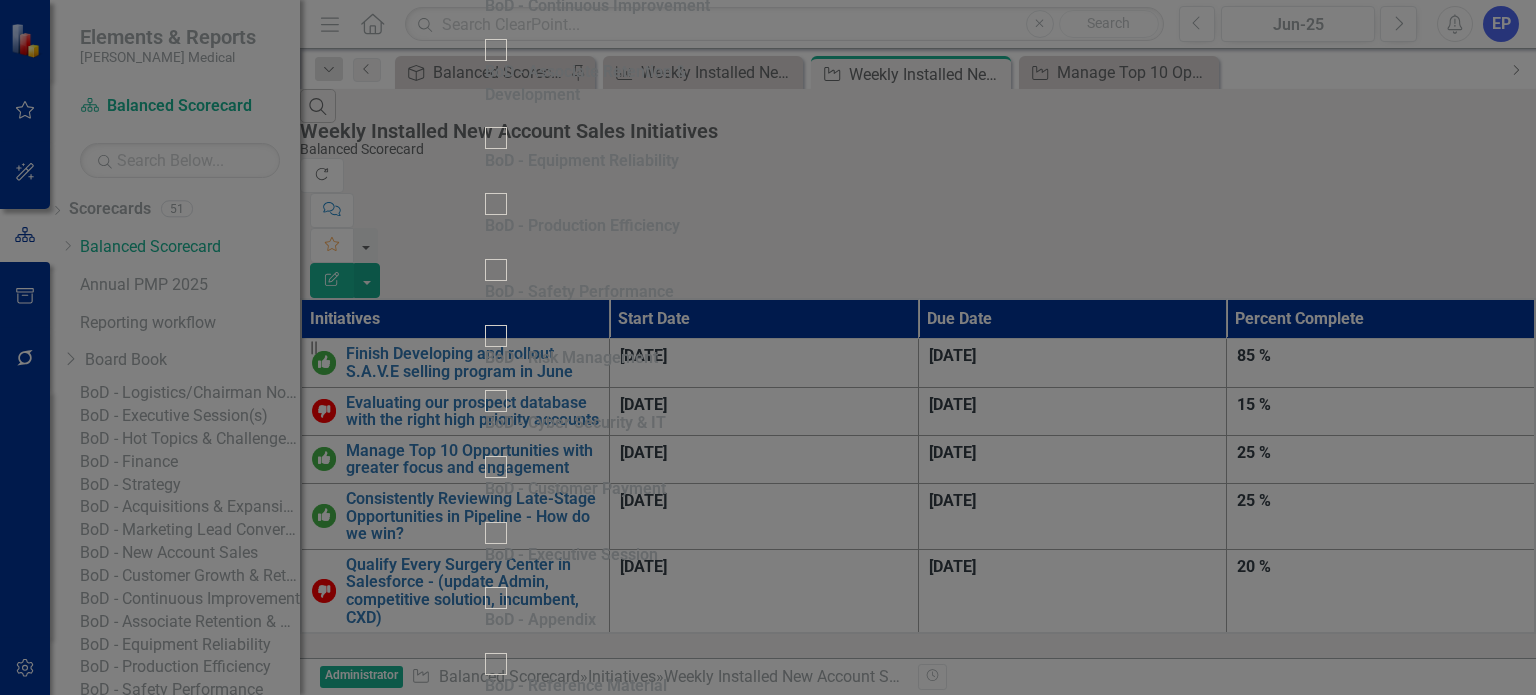 click on "Specific elements selected. Click here to view and change selection." at bounding box center [917, -947] 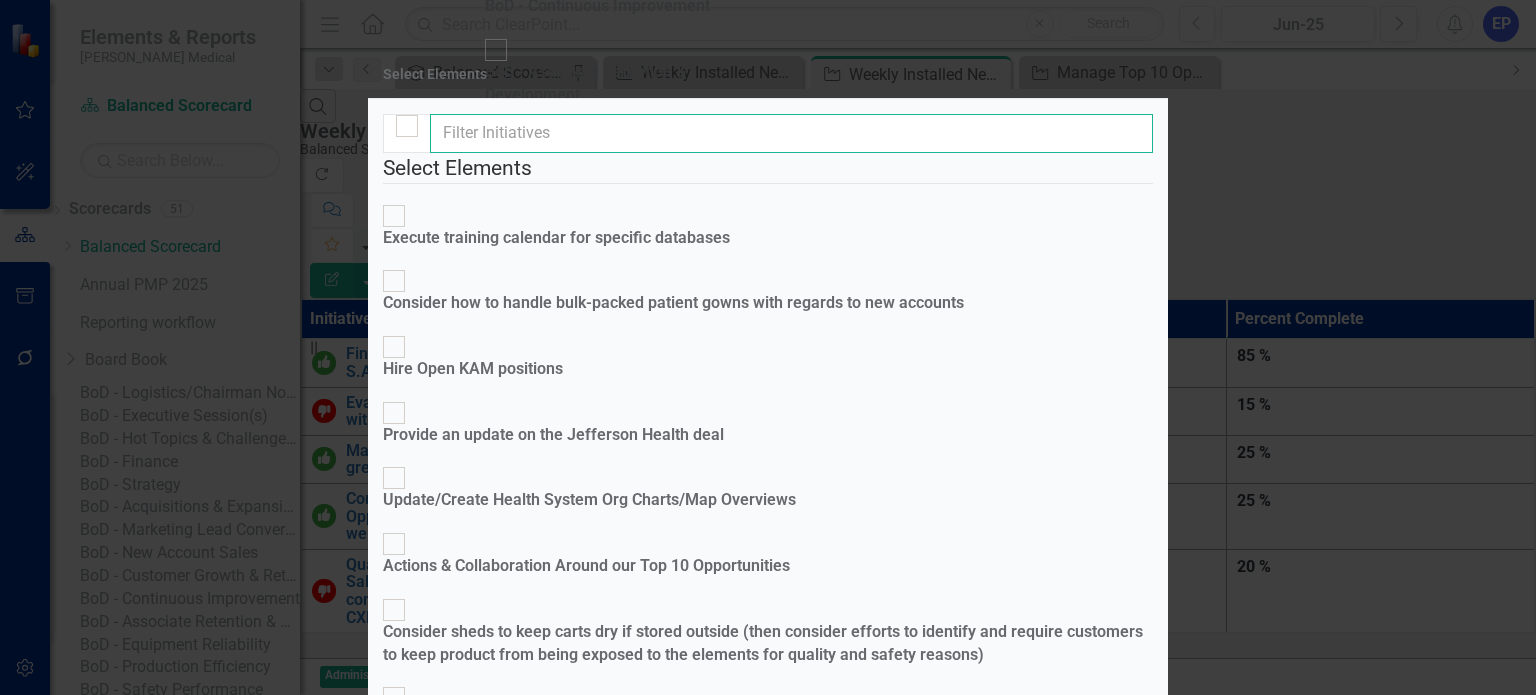 click at bounding box center (791, 133) 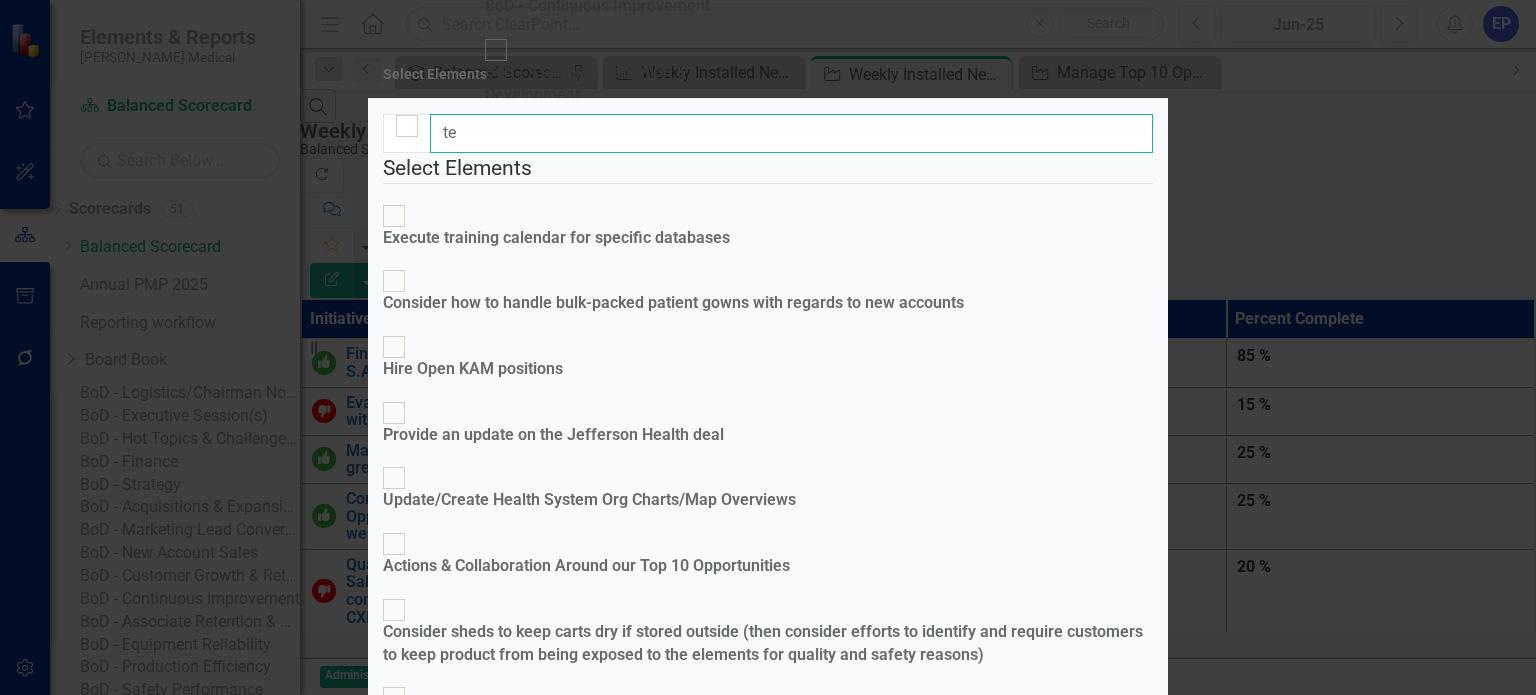 type on "t" 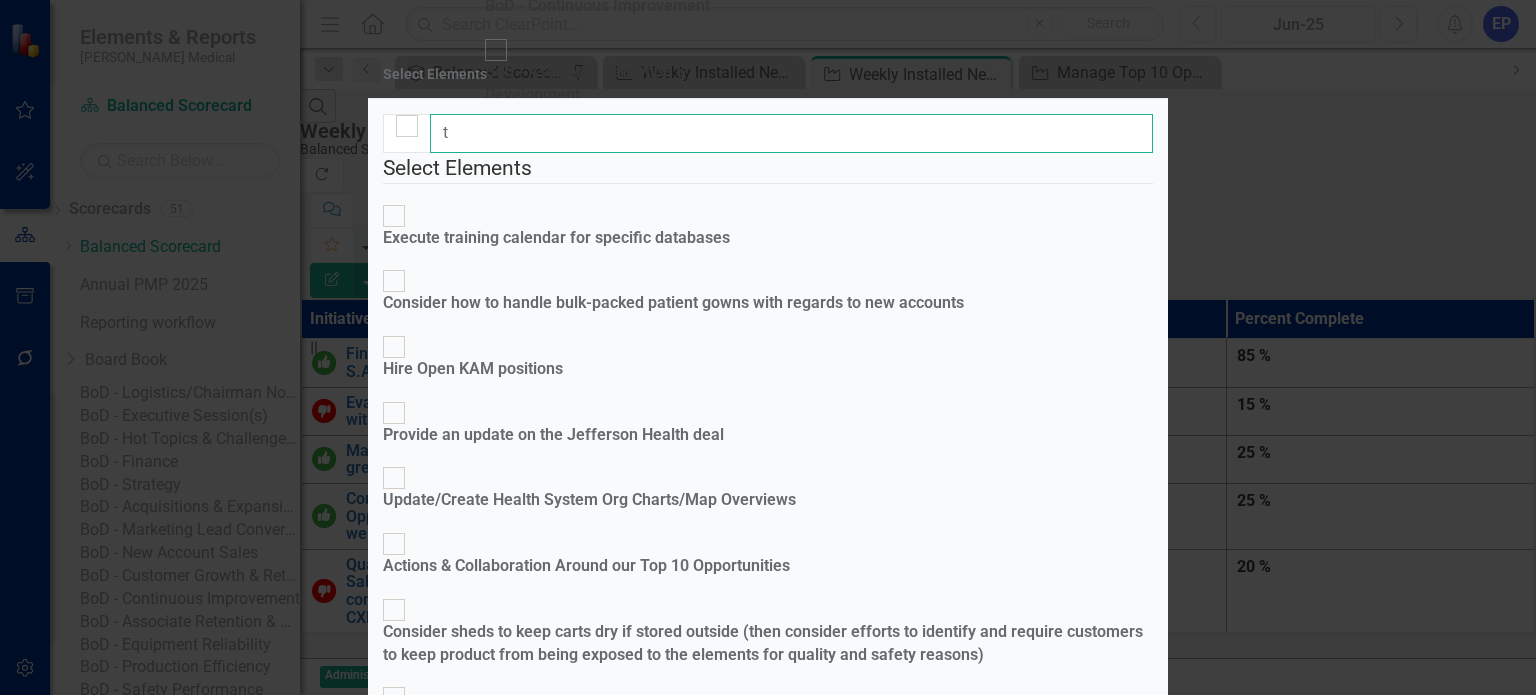 type 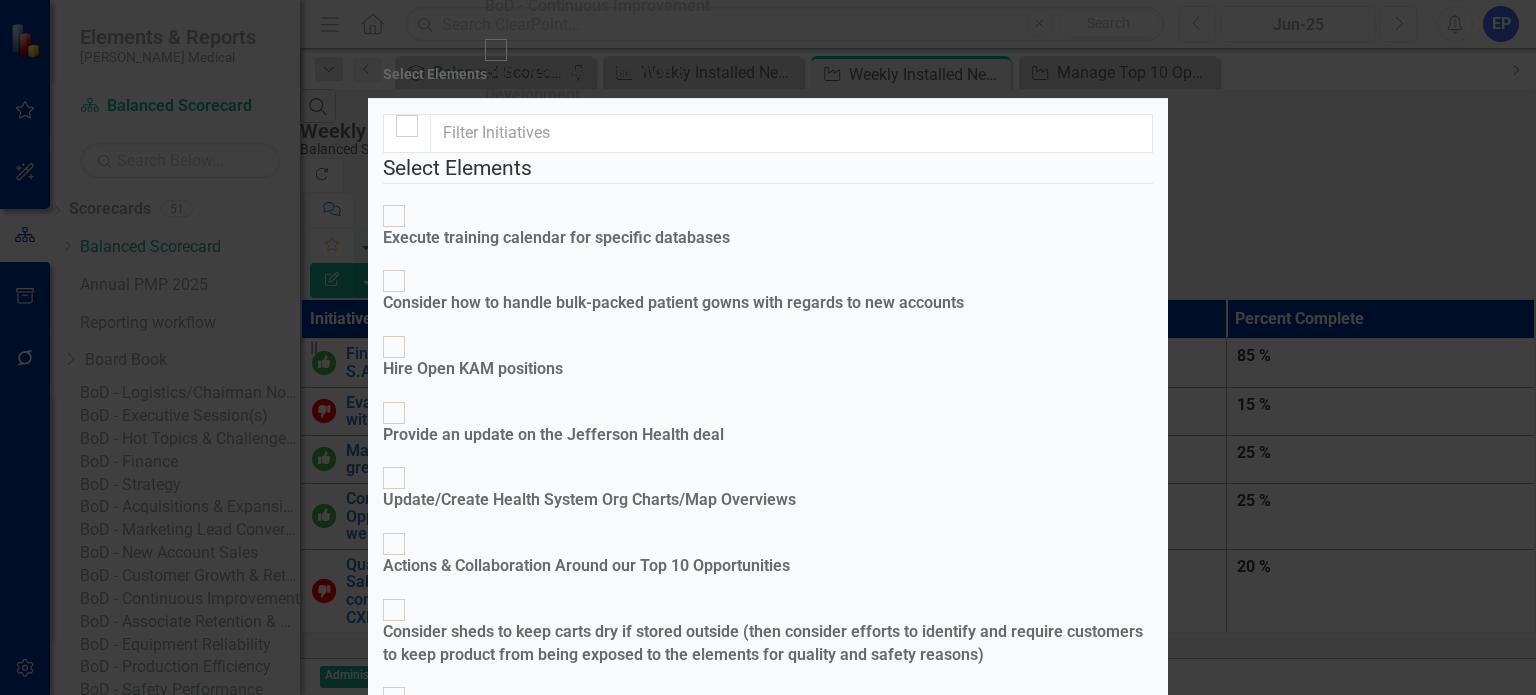 click on "Cancel Save" at bounding box center (768, 7286) 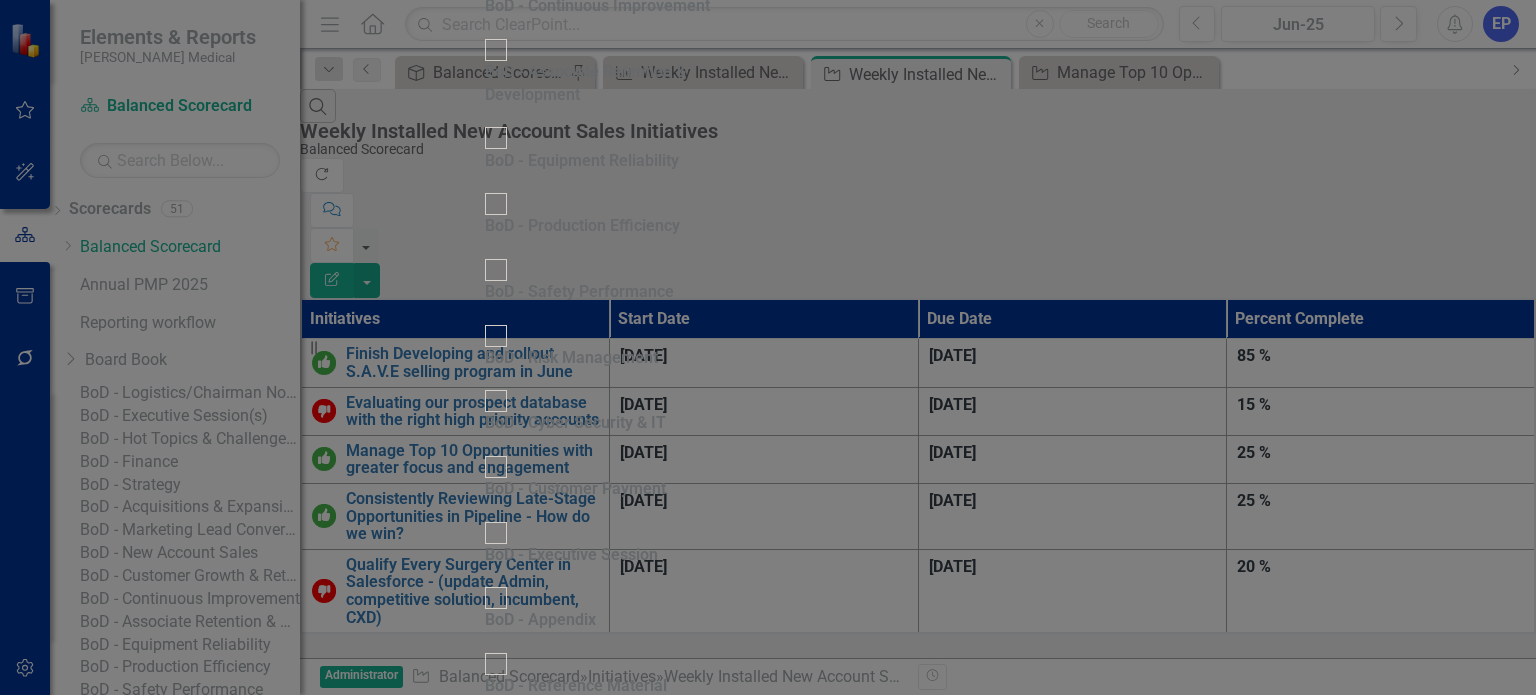 click on "Cancel" at bounding box center [519, 2443] 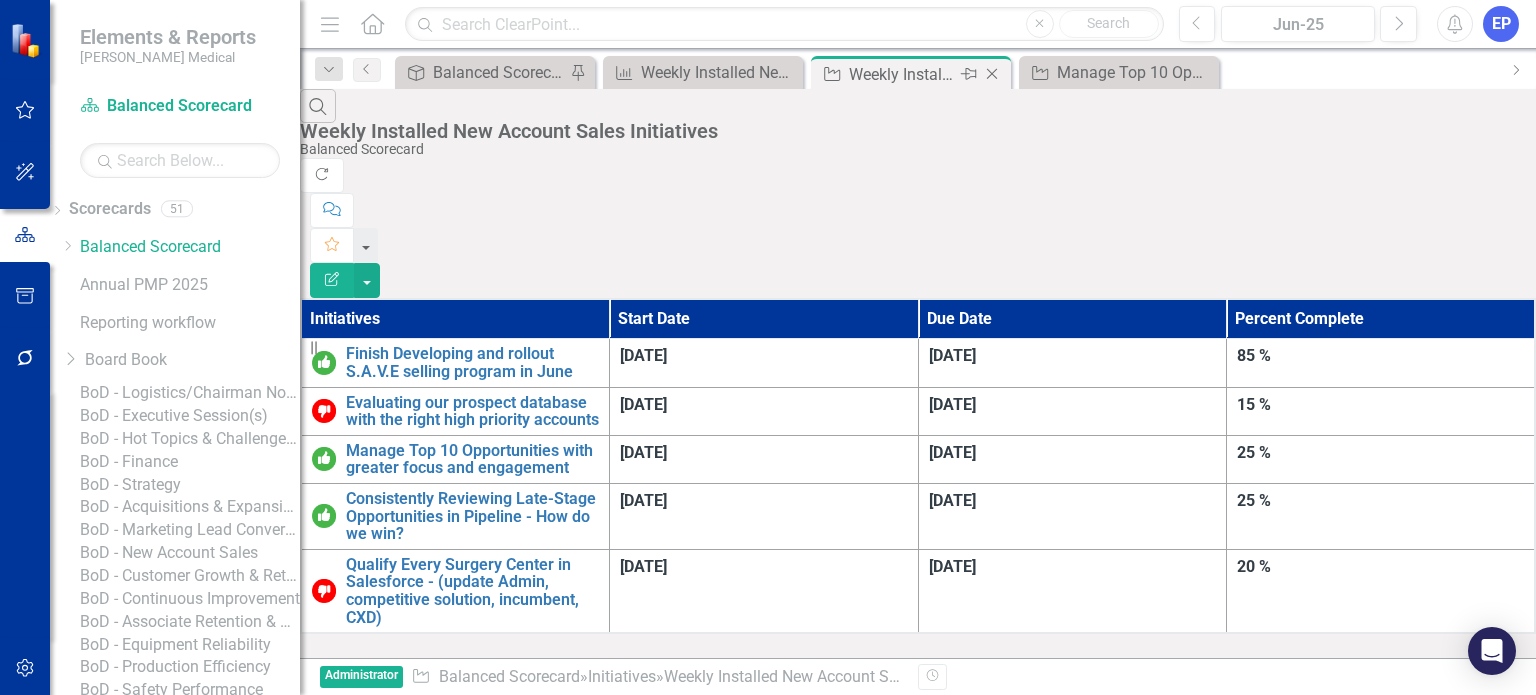 click on "Close" 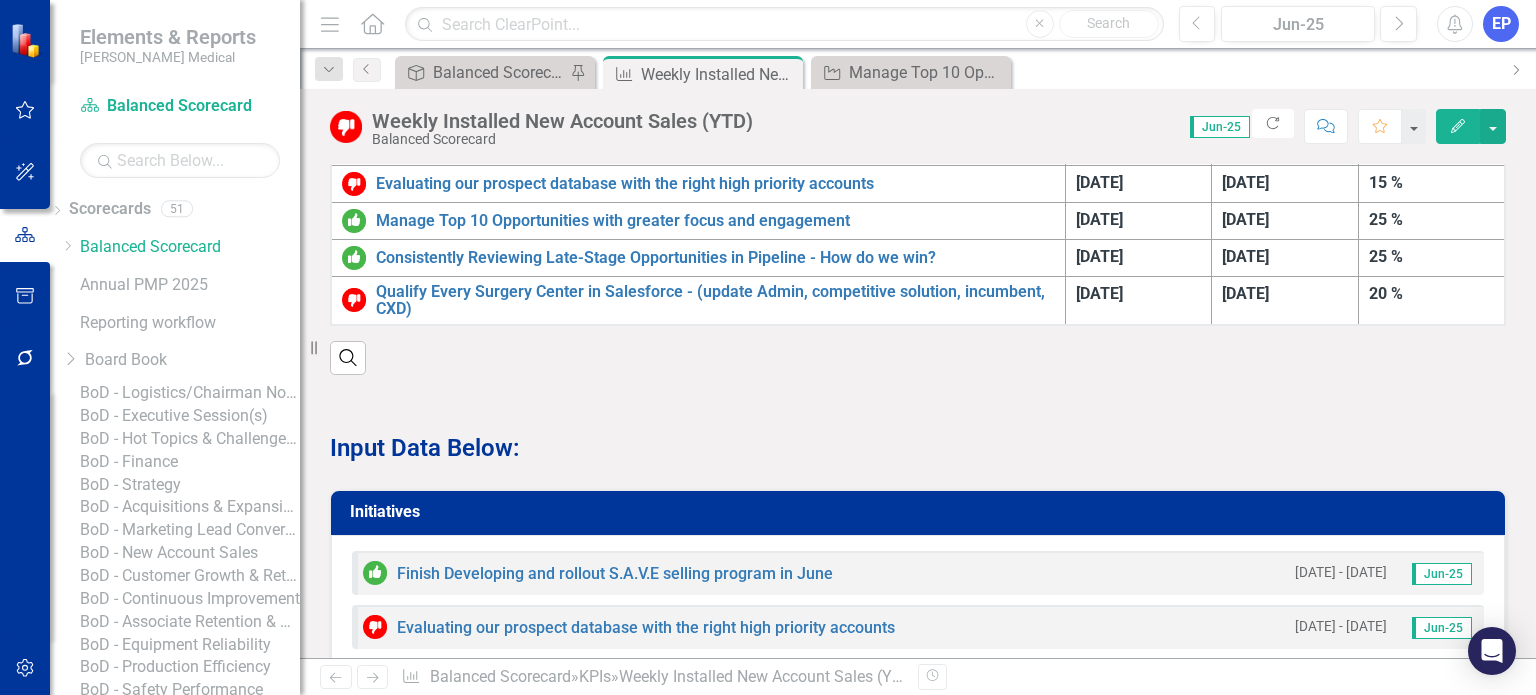 scroll, scrollTop: 1600, scrollLeft: 0, axis: vertical 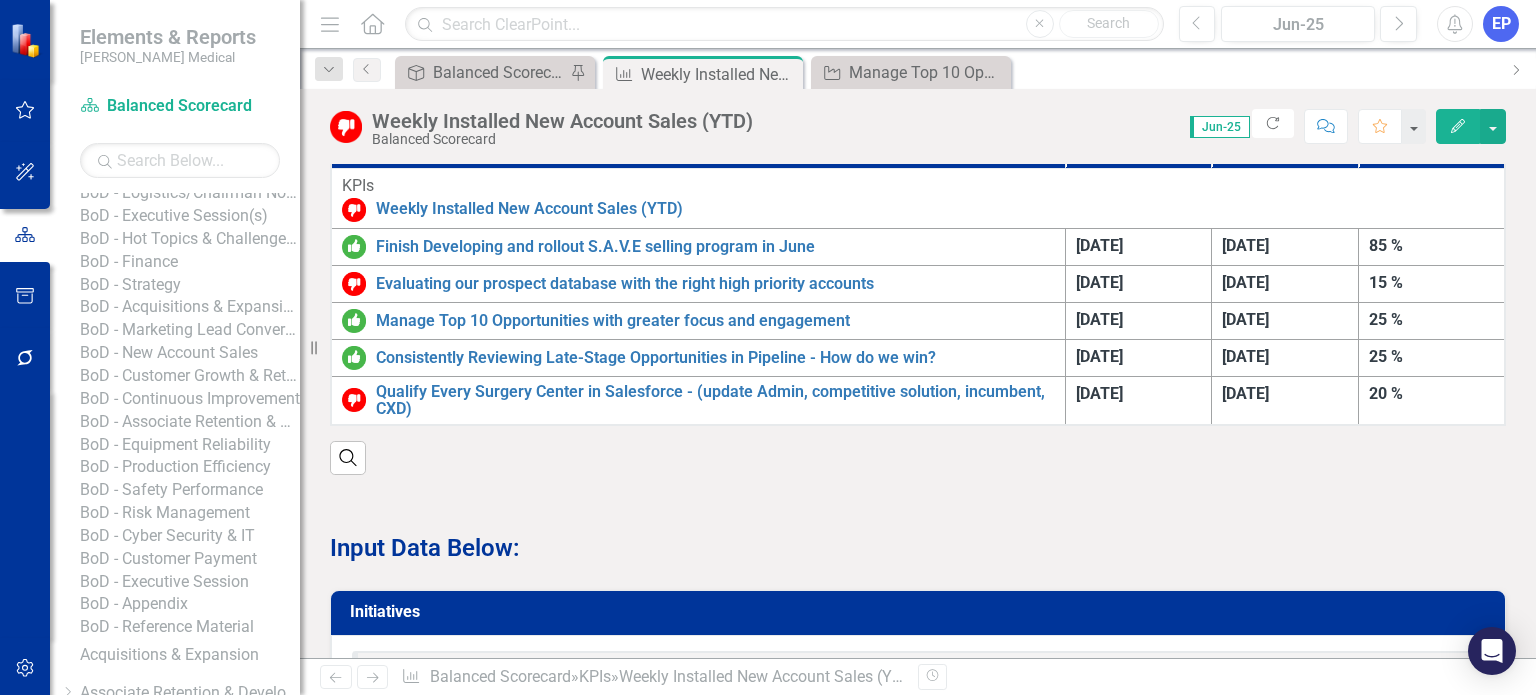 click on "BoD - New Account Sales" at bounding box center (190, 353) 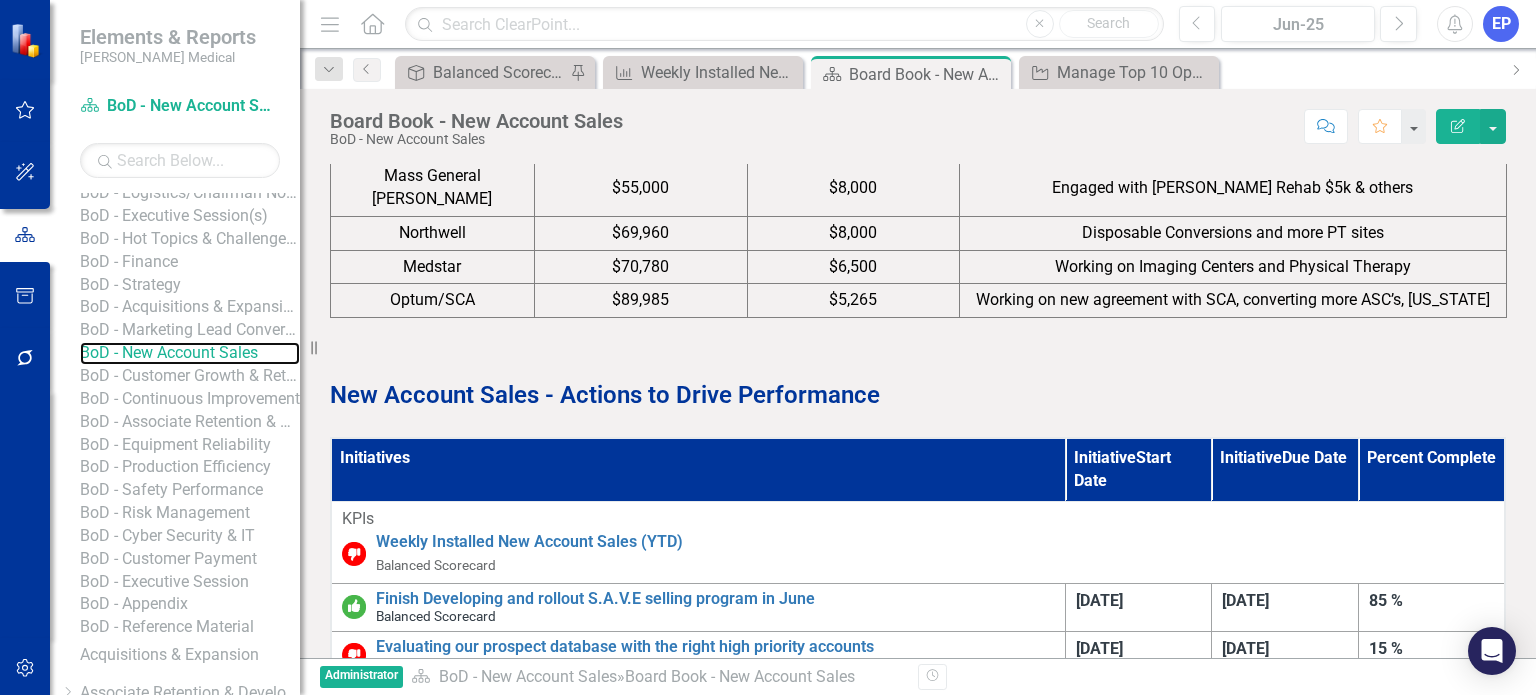 scroll, scrollTop: 2000, scrollLeft: 0, axis: vertical 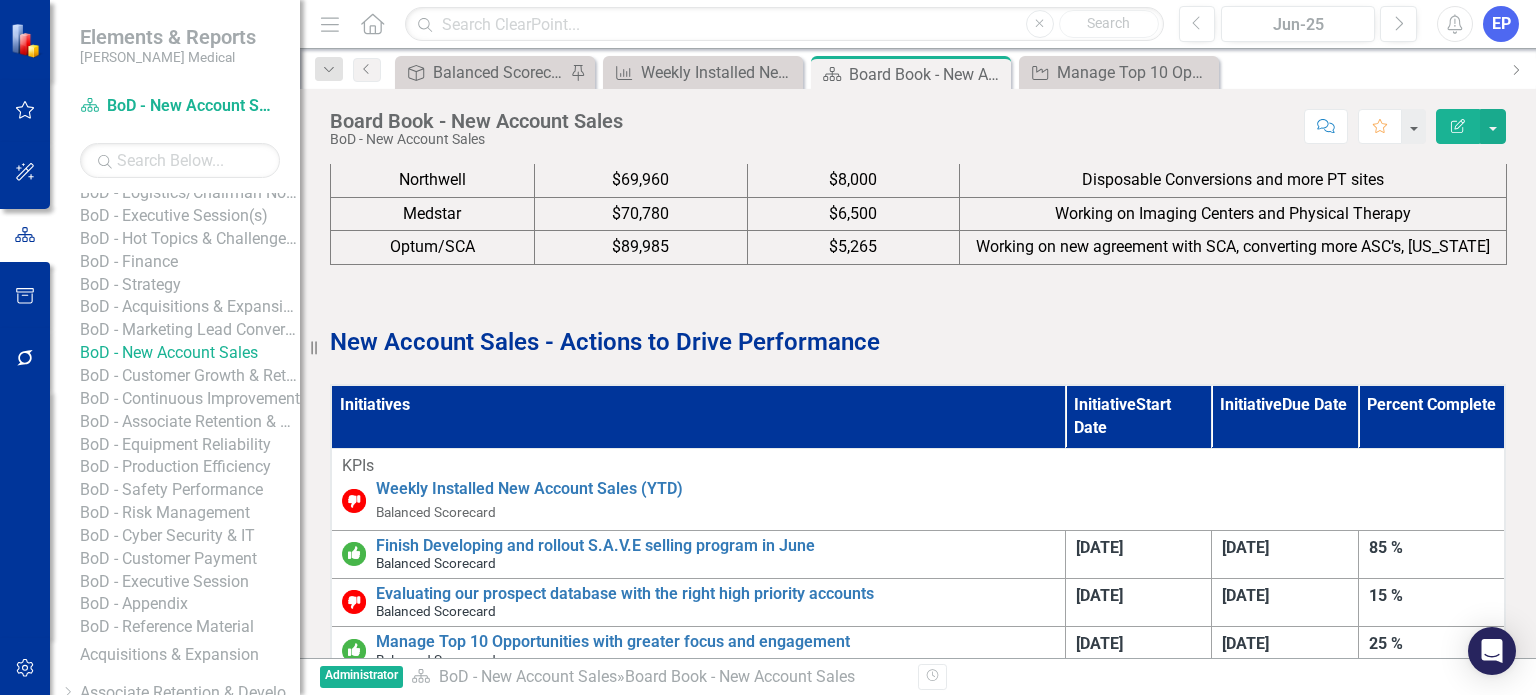 drag, startPoint x: 1176, startPoint y: 184, endPoint x: 1157, endPoint y: 194, distance: 21.470911 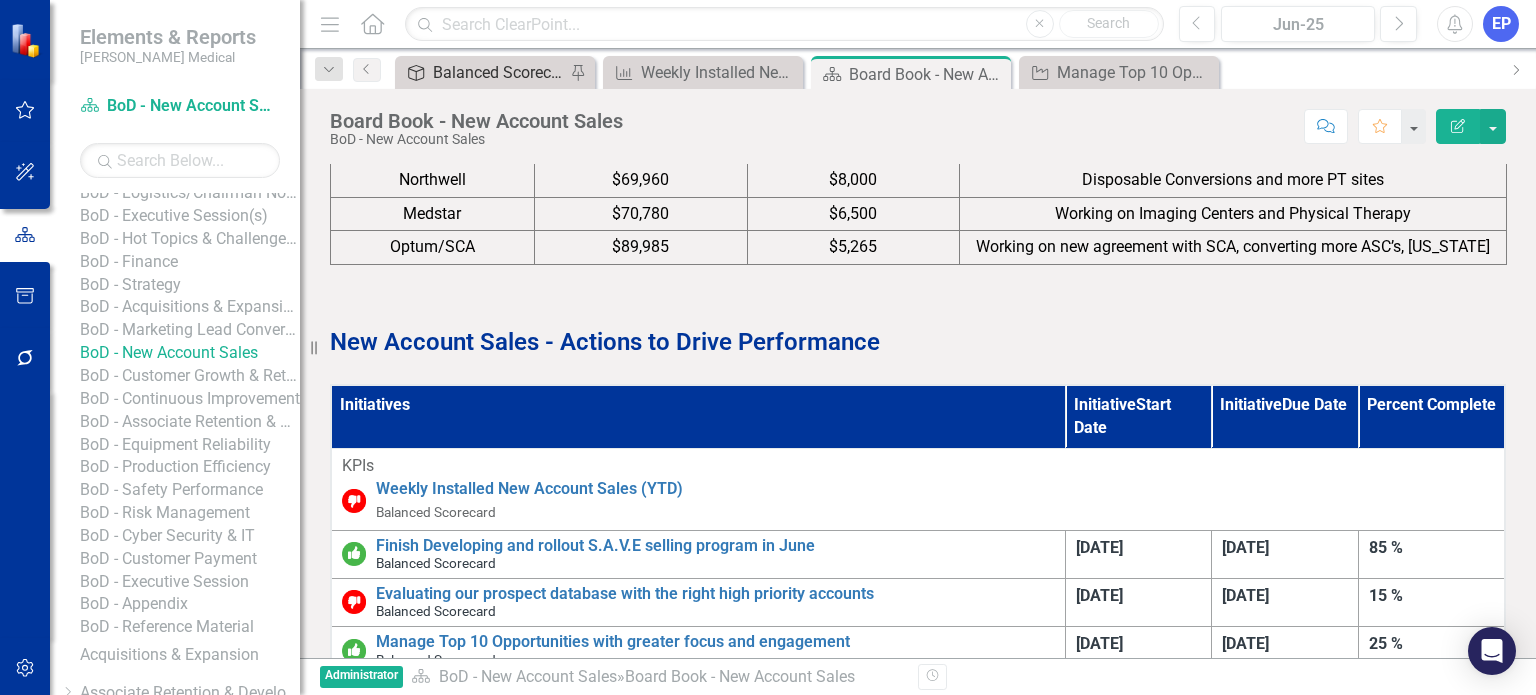 click on "Balanced Scorecard (Daily Huddle)" at bounding box center (499, 72) 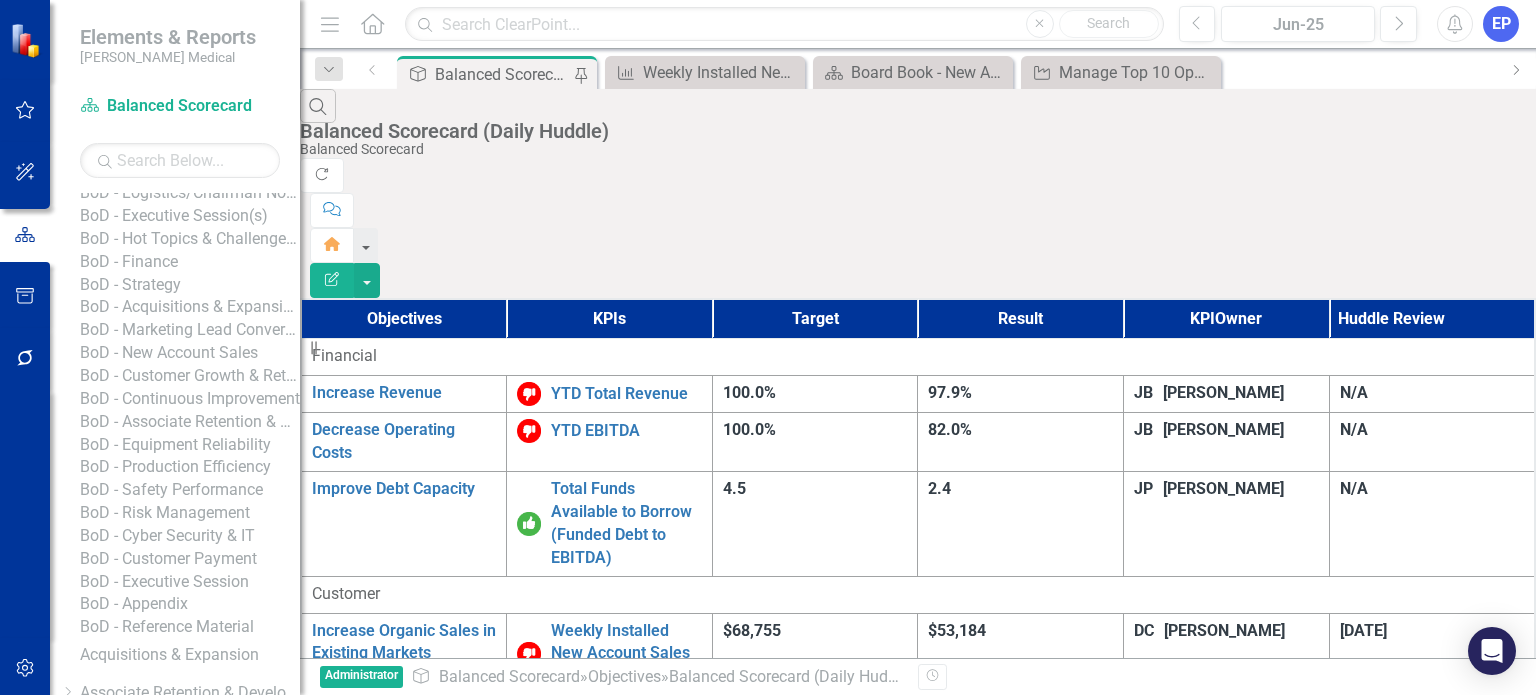 scroll, scrollTop: 1000, scrollLeft: 0, axis: vertical 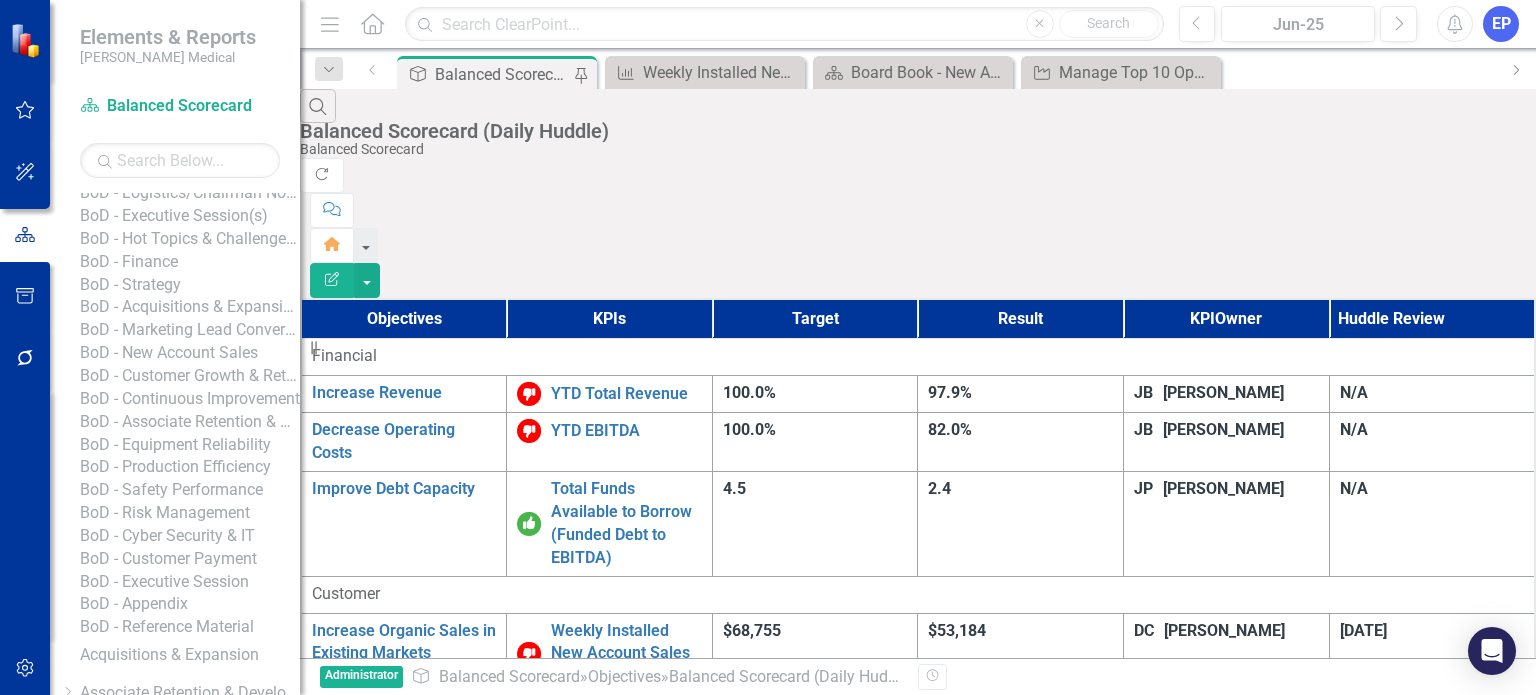 click on "Weekly Corp. [GEOGRAPHIC_DATA]. Revenues (Sales-Led, Acquisition, Starter Plant)" at bounding box center (626, 2159) 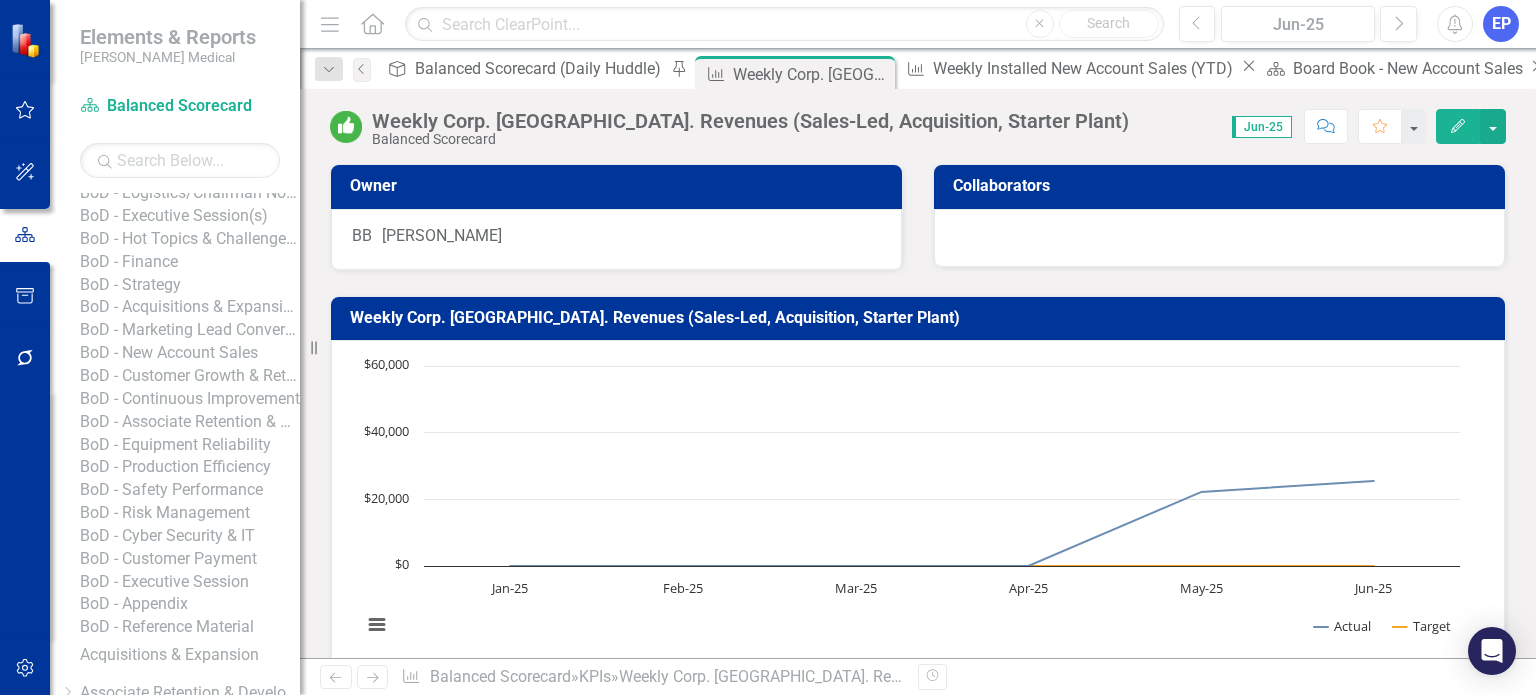 scroll, scrollTop: 400, scrollLeft: 0, axis: vertical 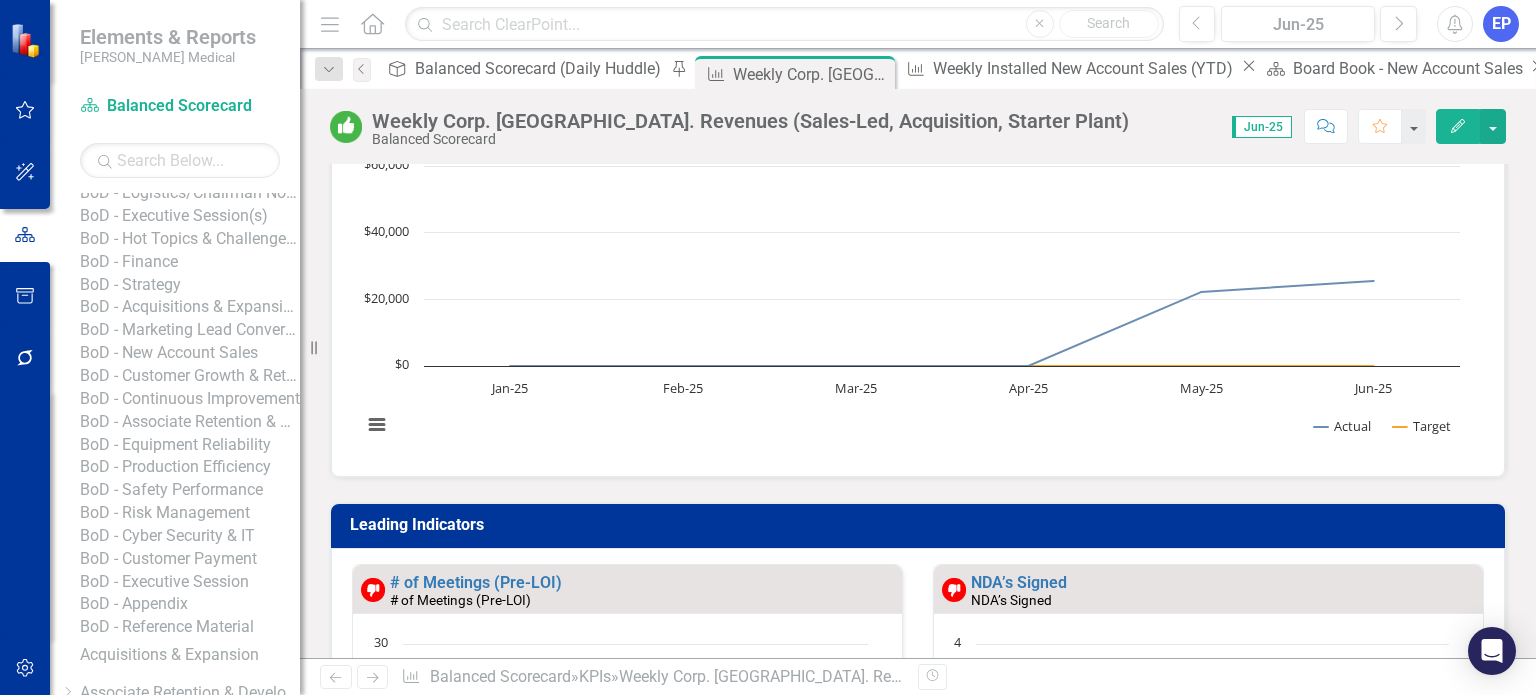 click on "BoD - Acquisitions & Expansion" at bounding box center (190, 307) 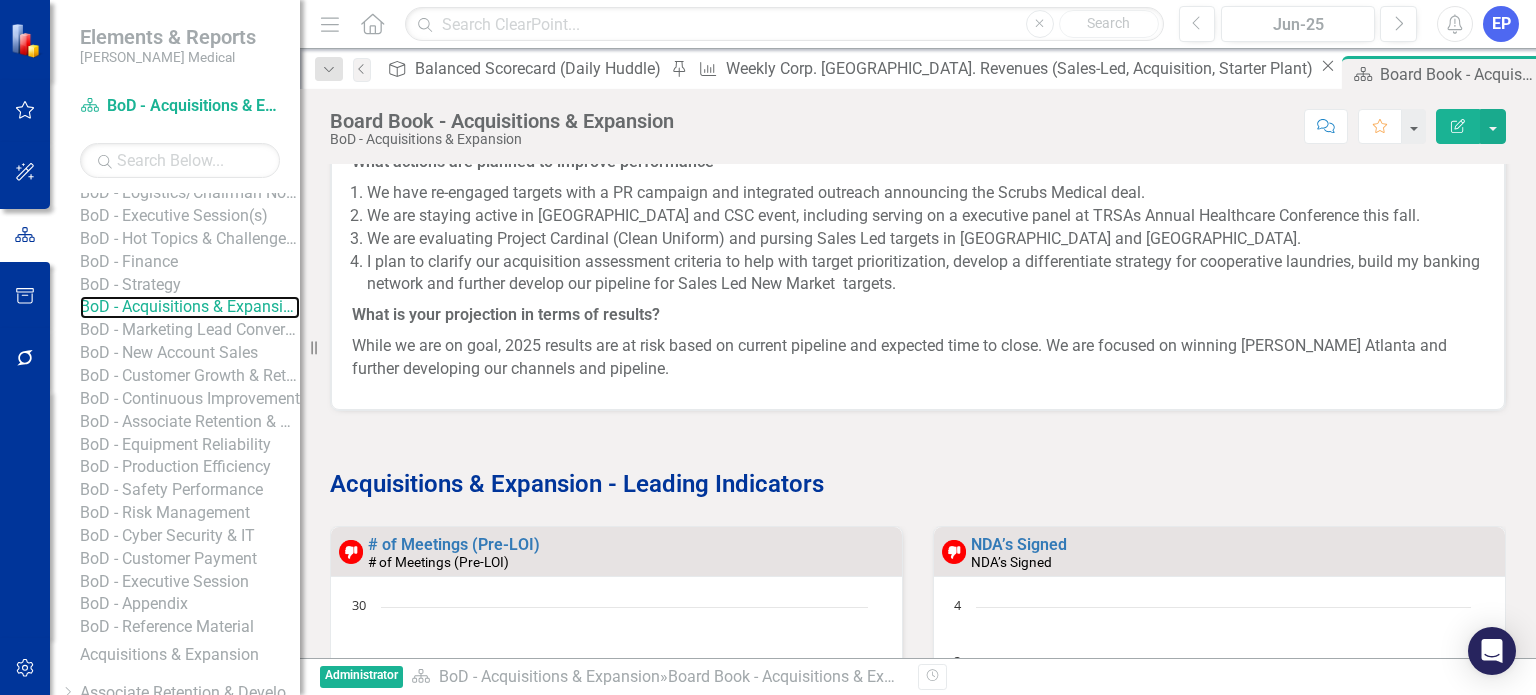scroll, scrollTop: 1200, scrollLeft: 0, axis: vertical 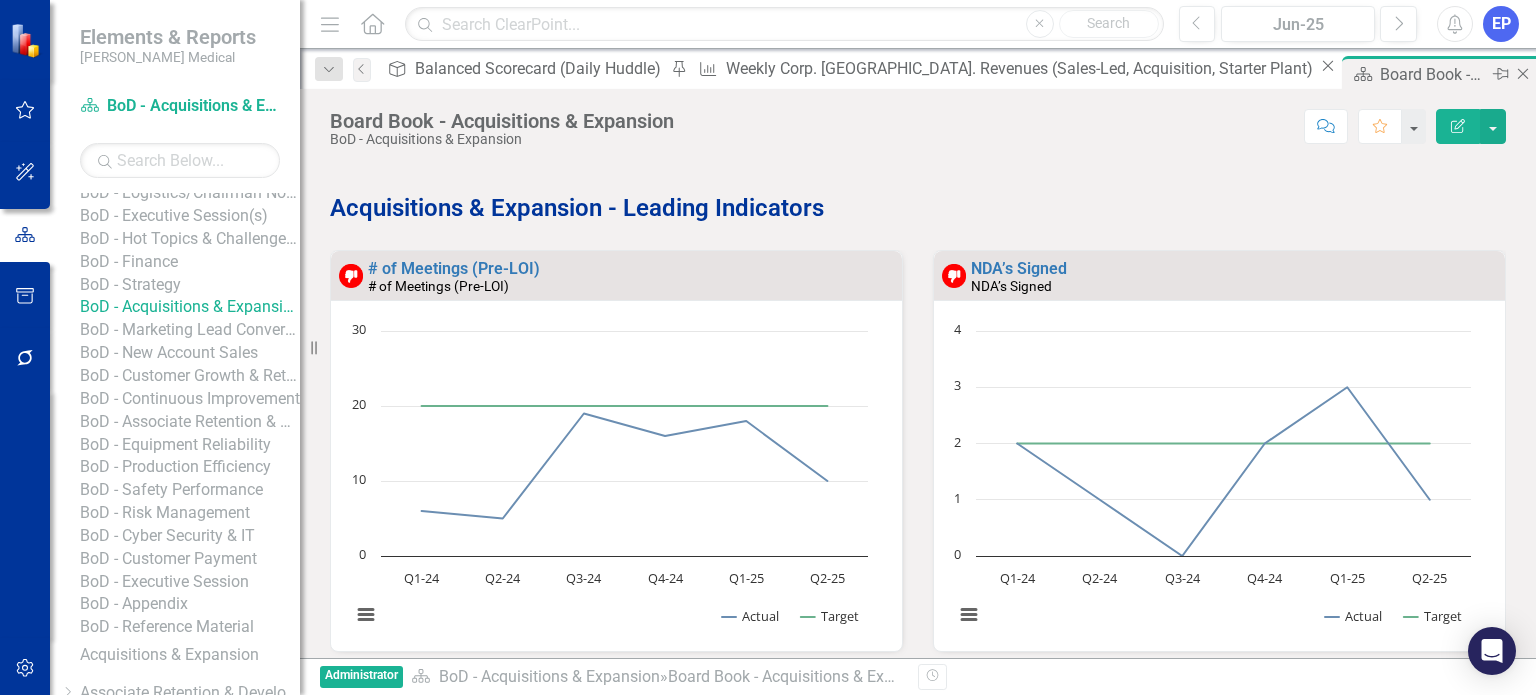 click on "Board Book - Acquisitions & Expansion" at bounding box center [1433, 74] 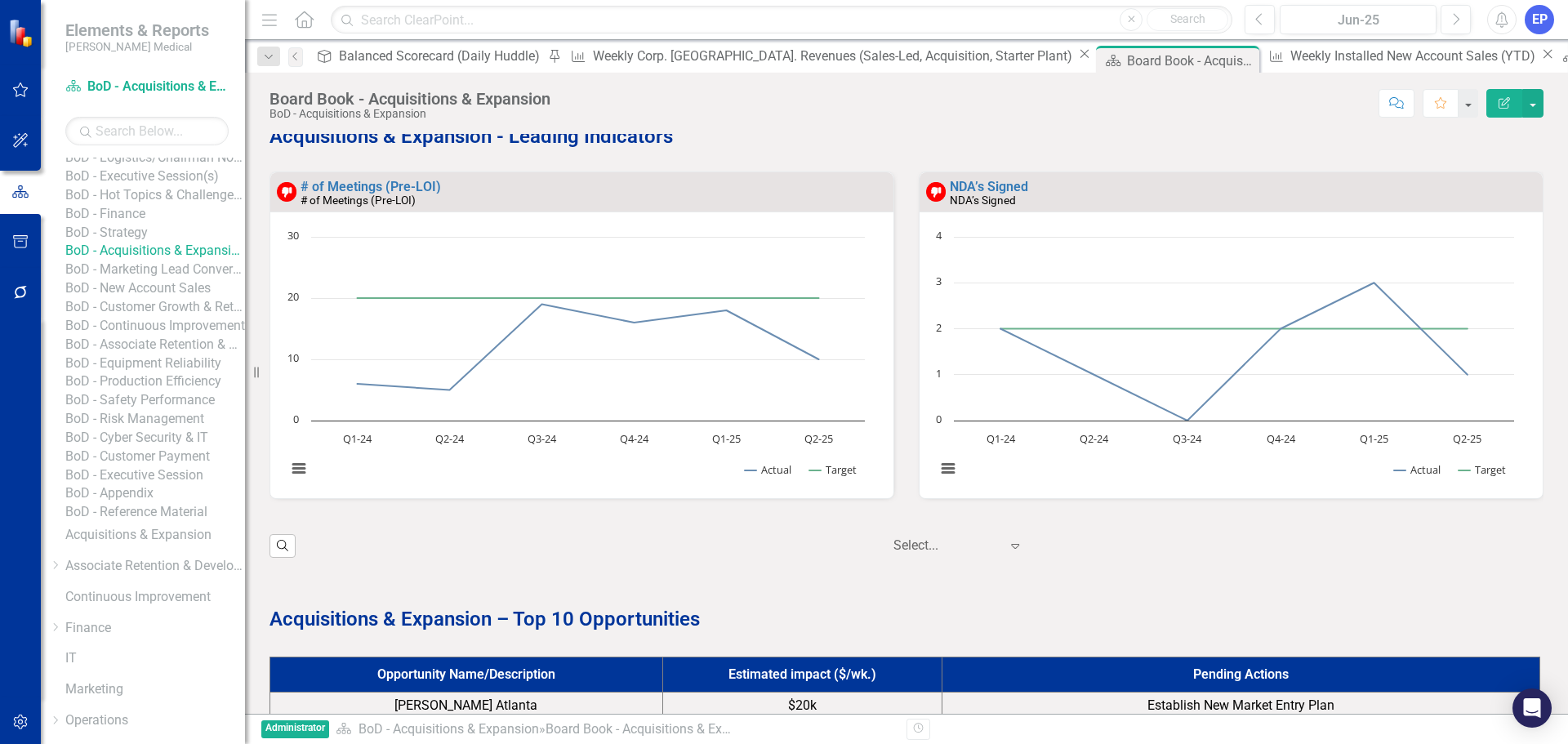 scroll, scrollTop: 163, scrollLeft: 0, axis: vertical 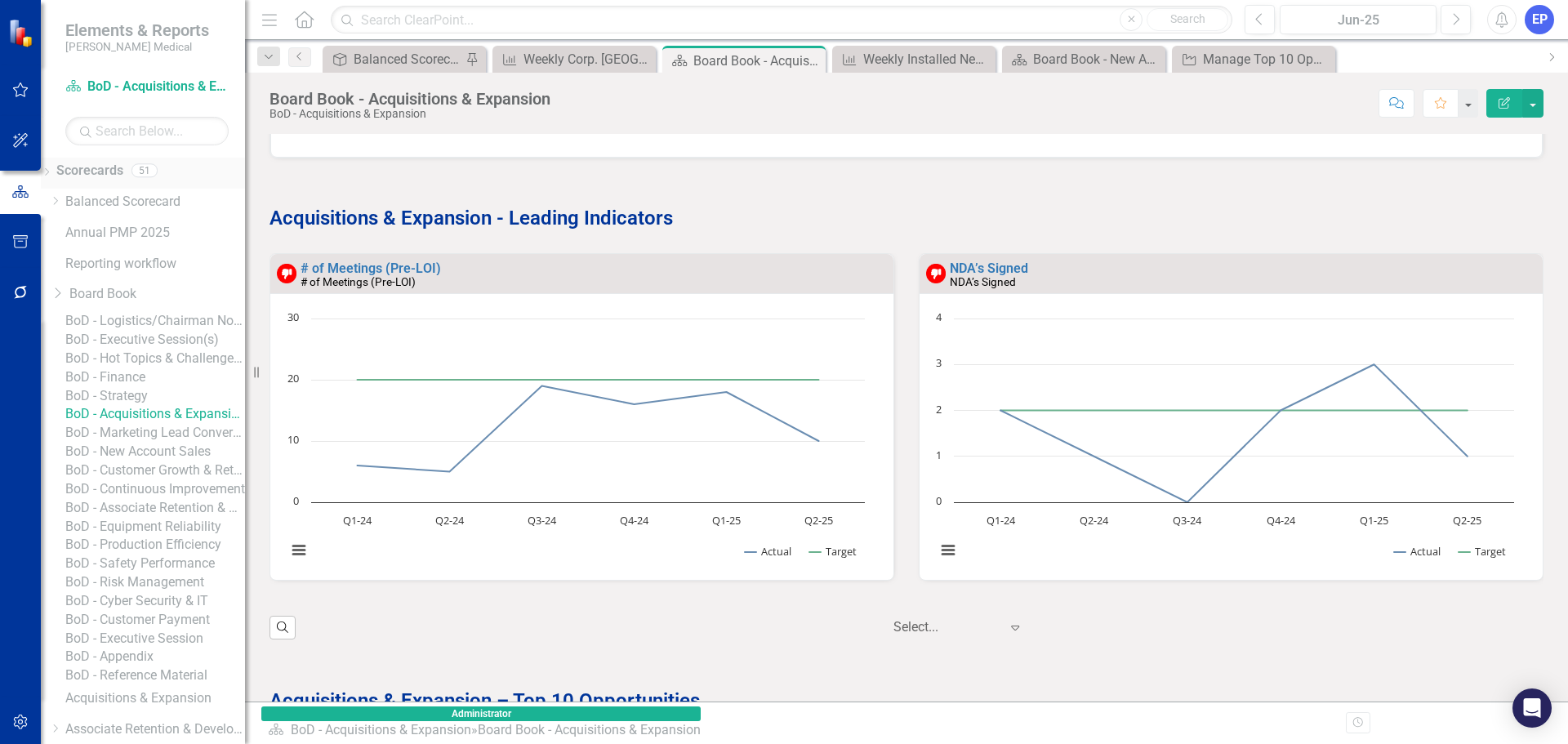 click on "Scorecards" at bounding box center [90, 171] 